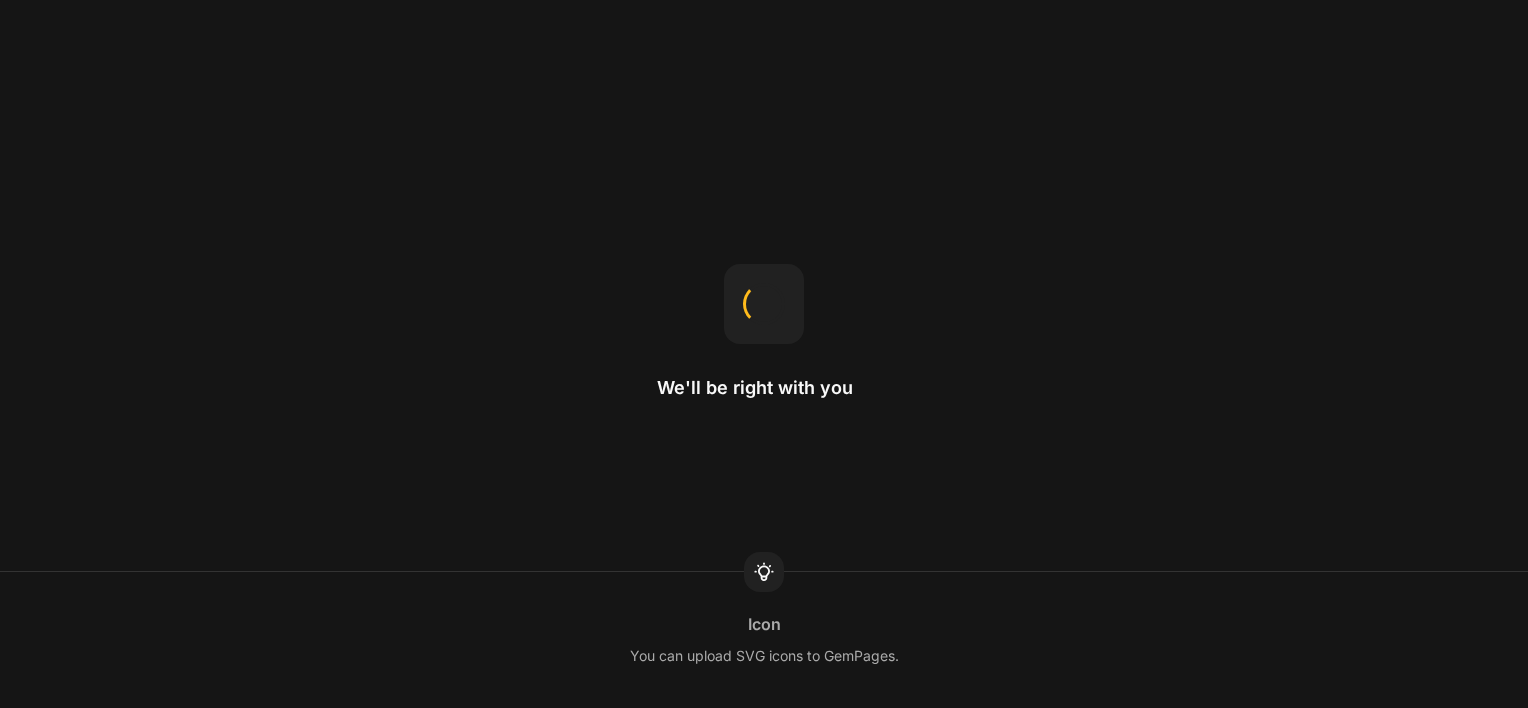 scroll, scrollTop: 0, scrollLeft: 0, axis: both 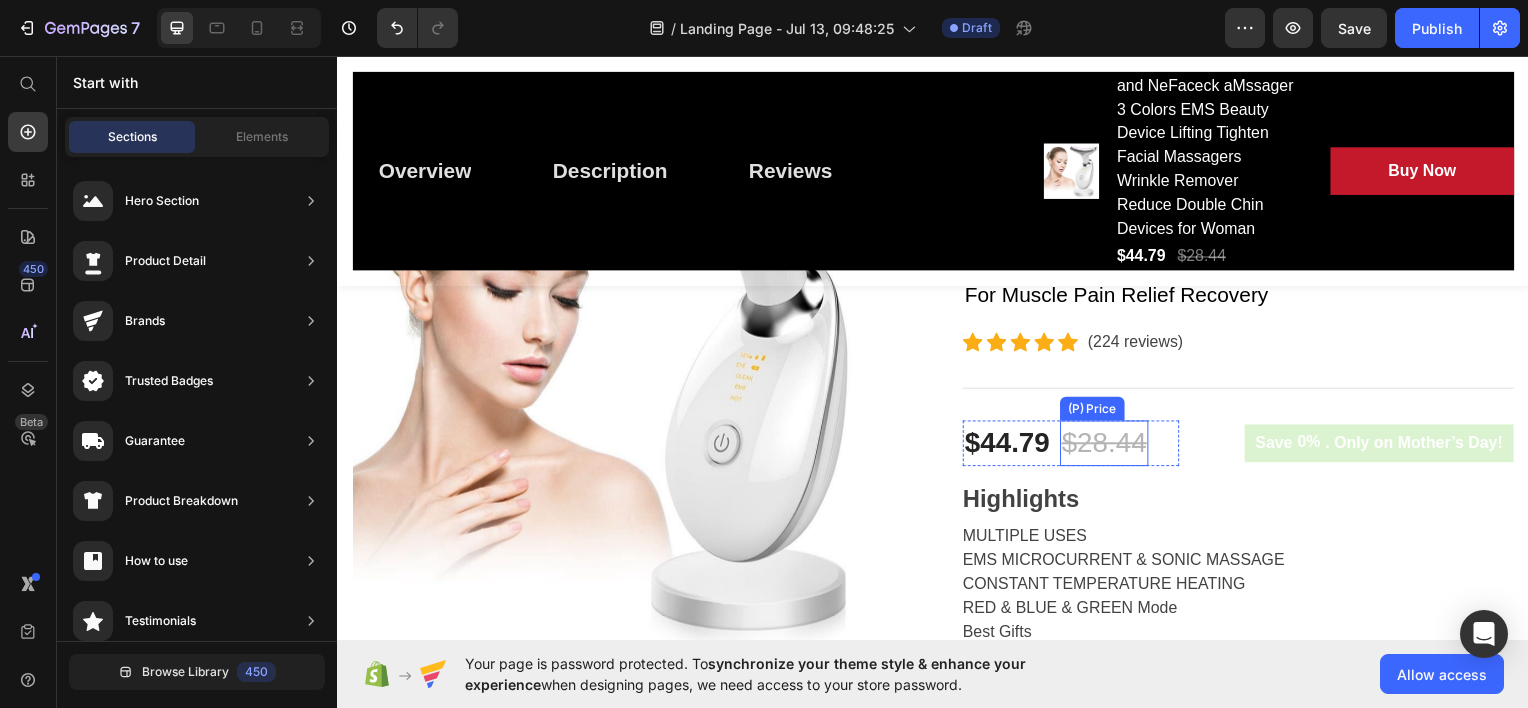 click on "$28.44" at bounding box center [1110, 445] 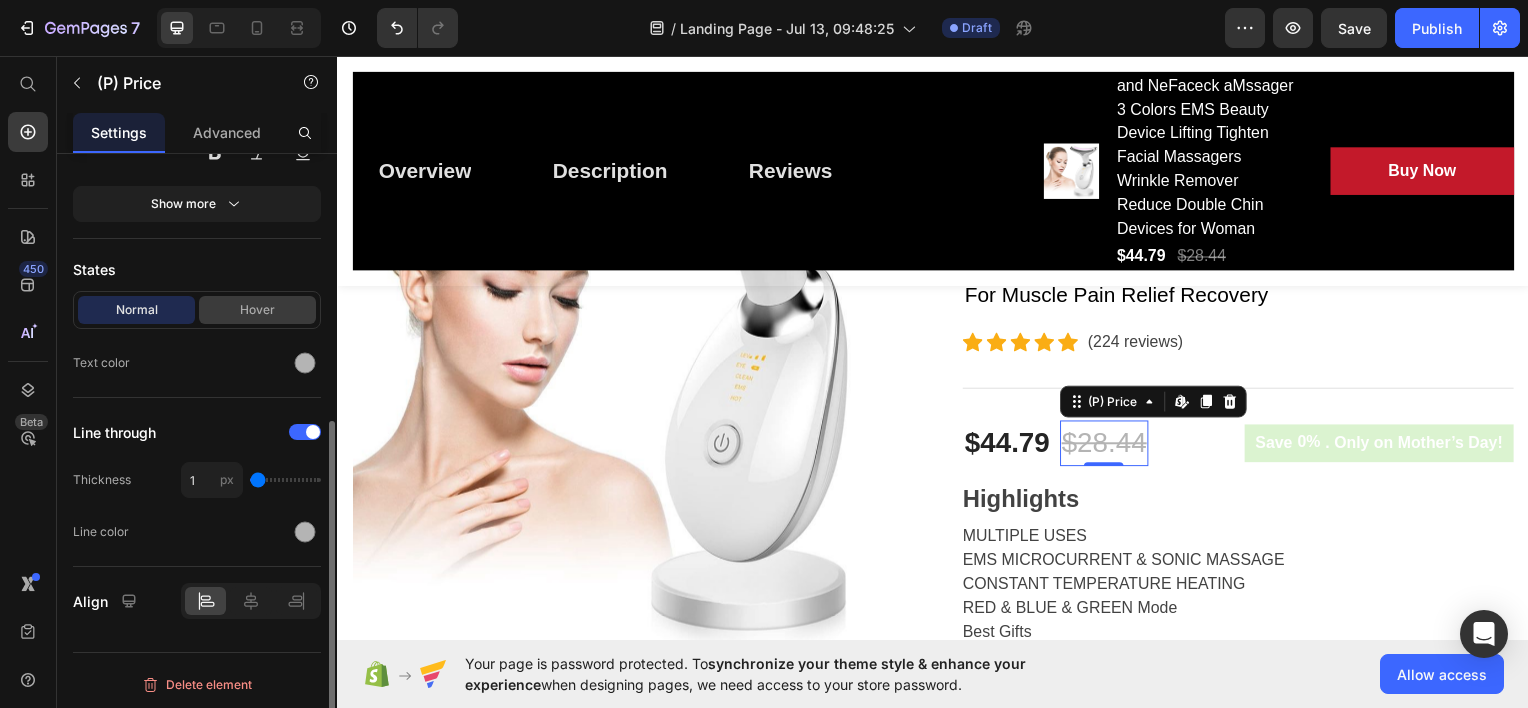 scroll, scrollTop: 172, scrollLeft: 0, axis: vertical 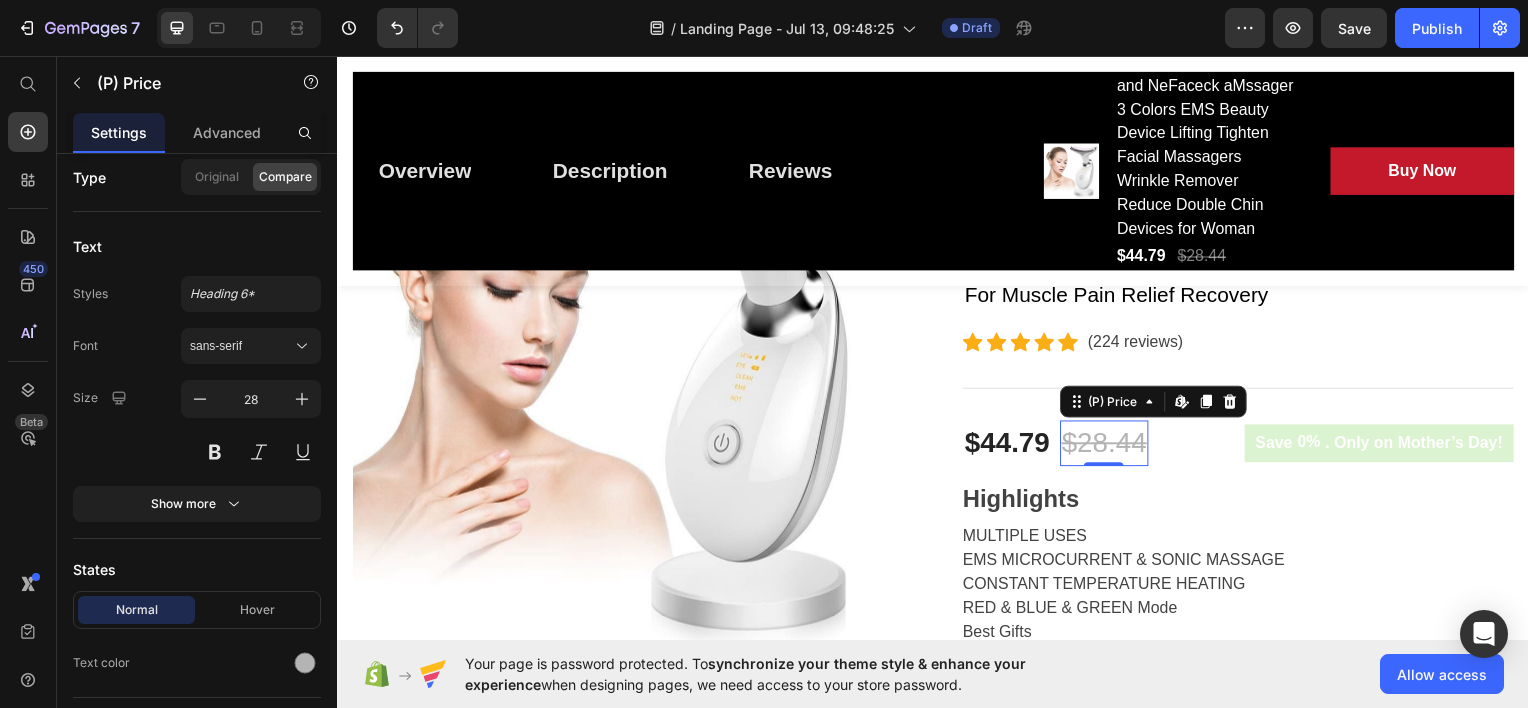 click on "$28.44" at bounding box center (1110, 445) 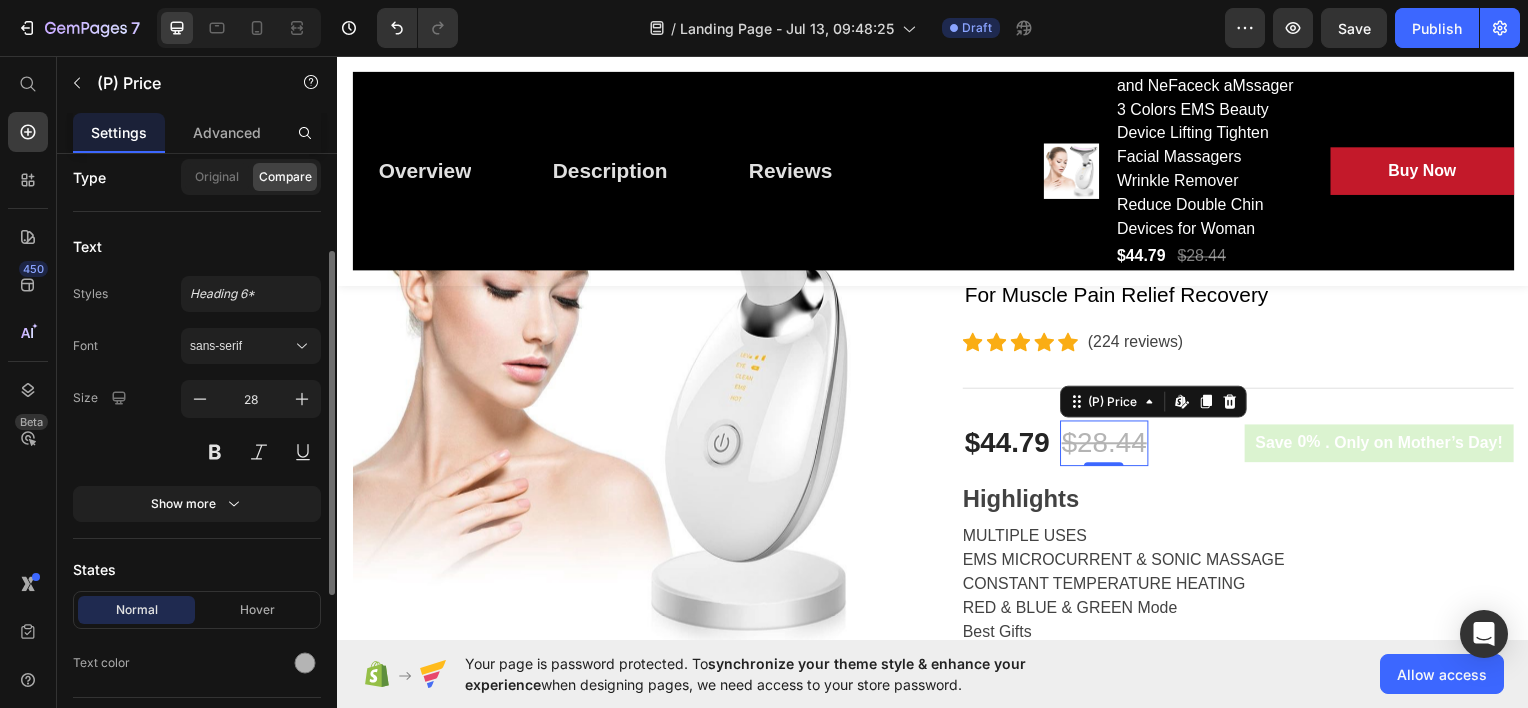click on "Type" at bounding box center (89, 177) 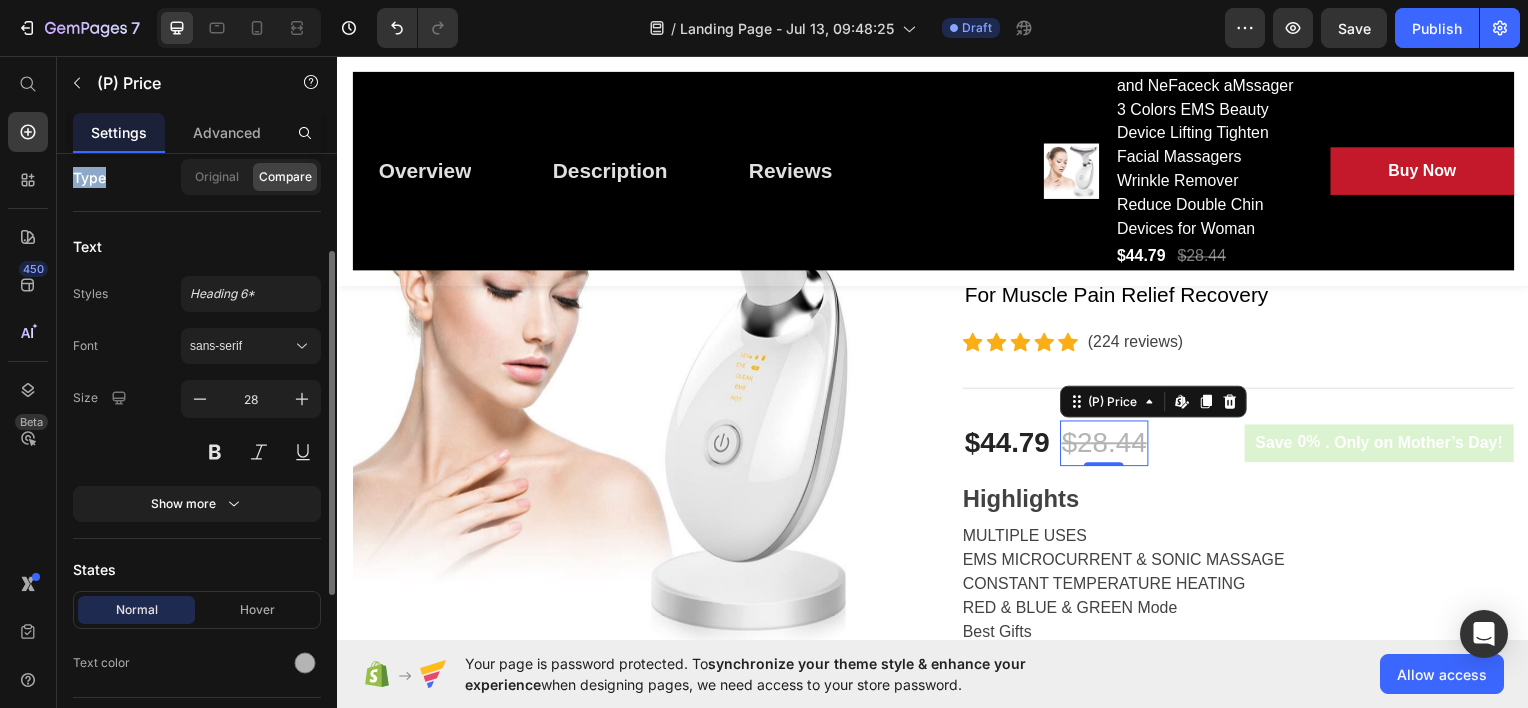 click on "Type" at bounding box center (89, 177) 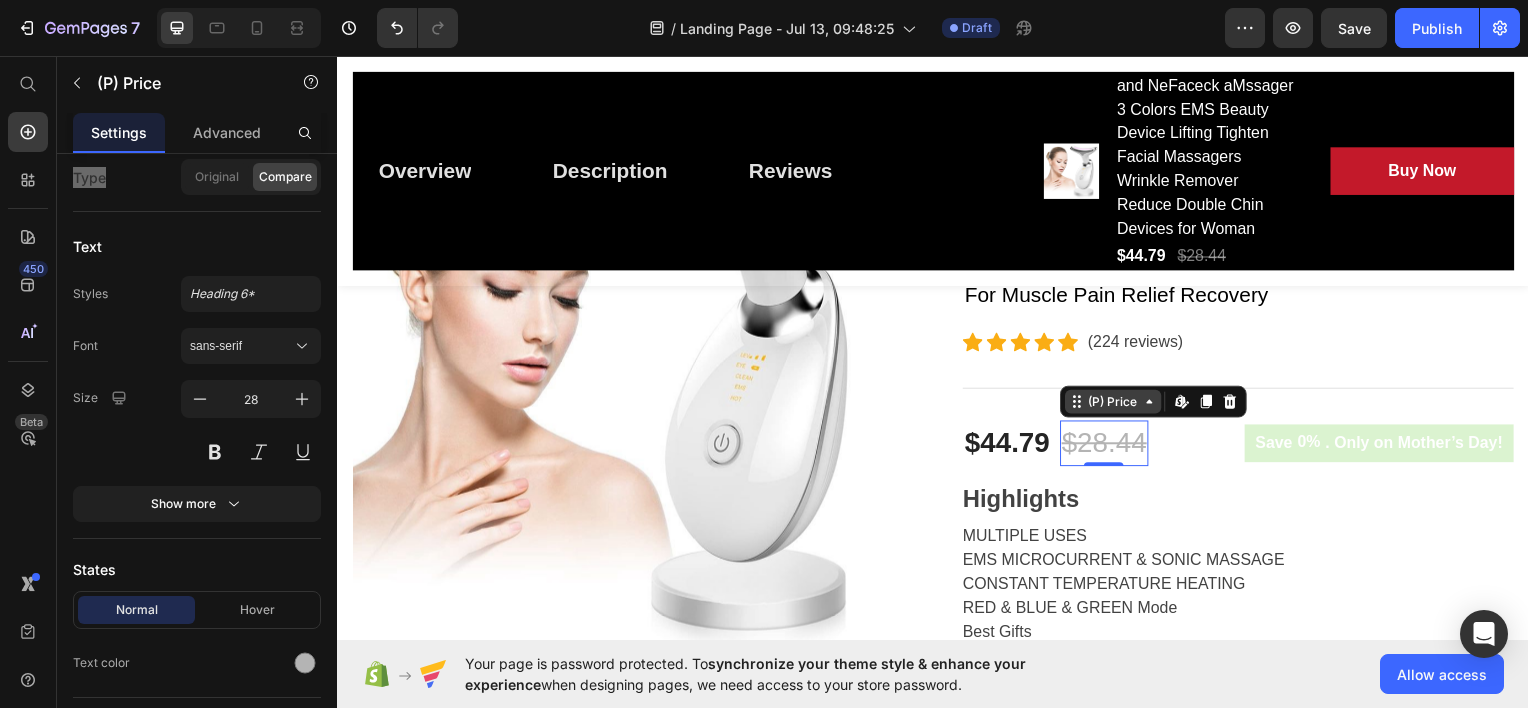click on "(P) Price" at bounding box center (1118, 403) 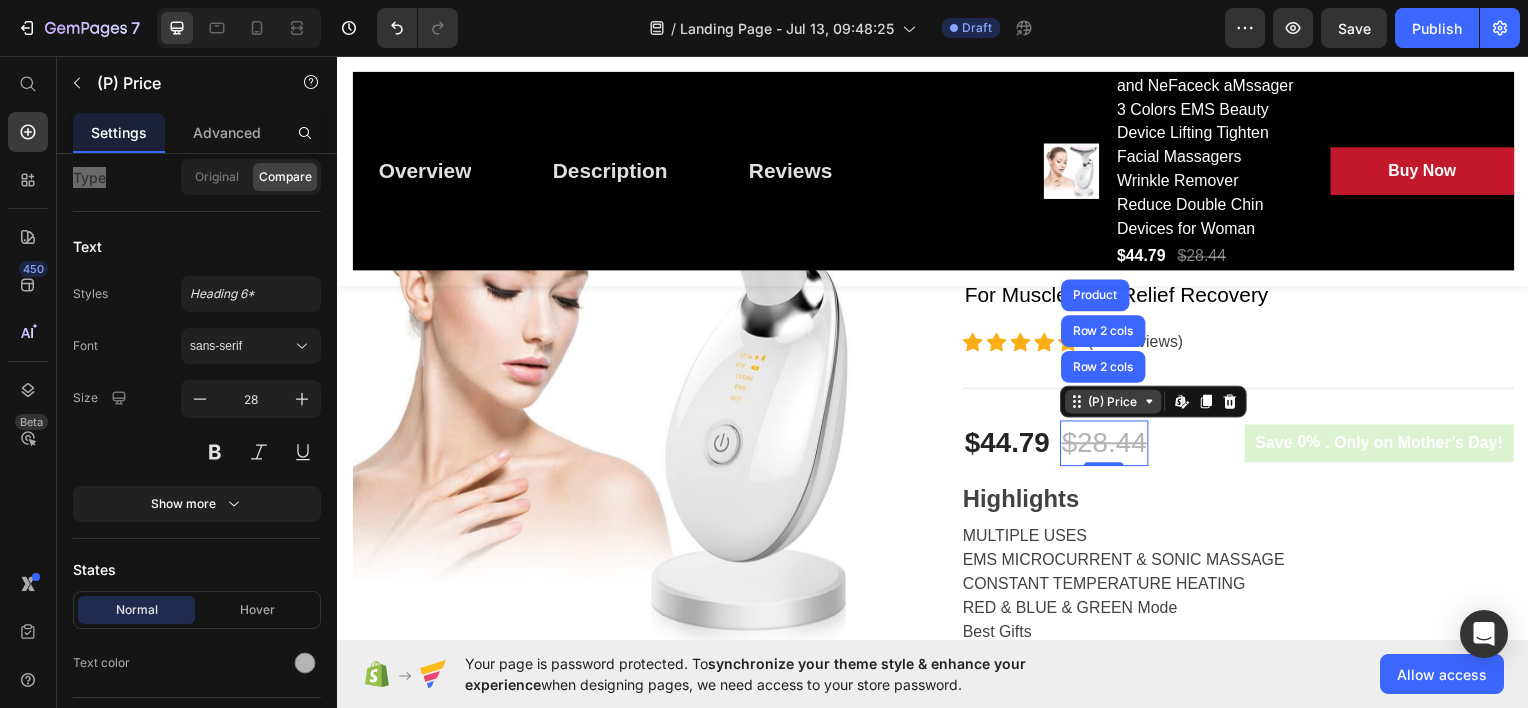 click on "(P) Price" at bounding box center [1118, 403] 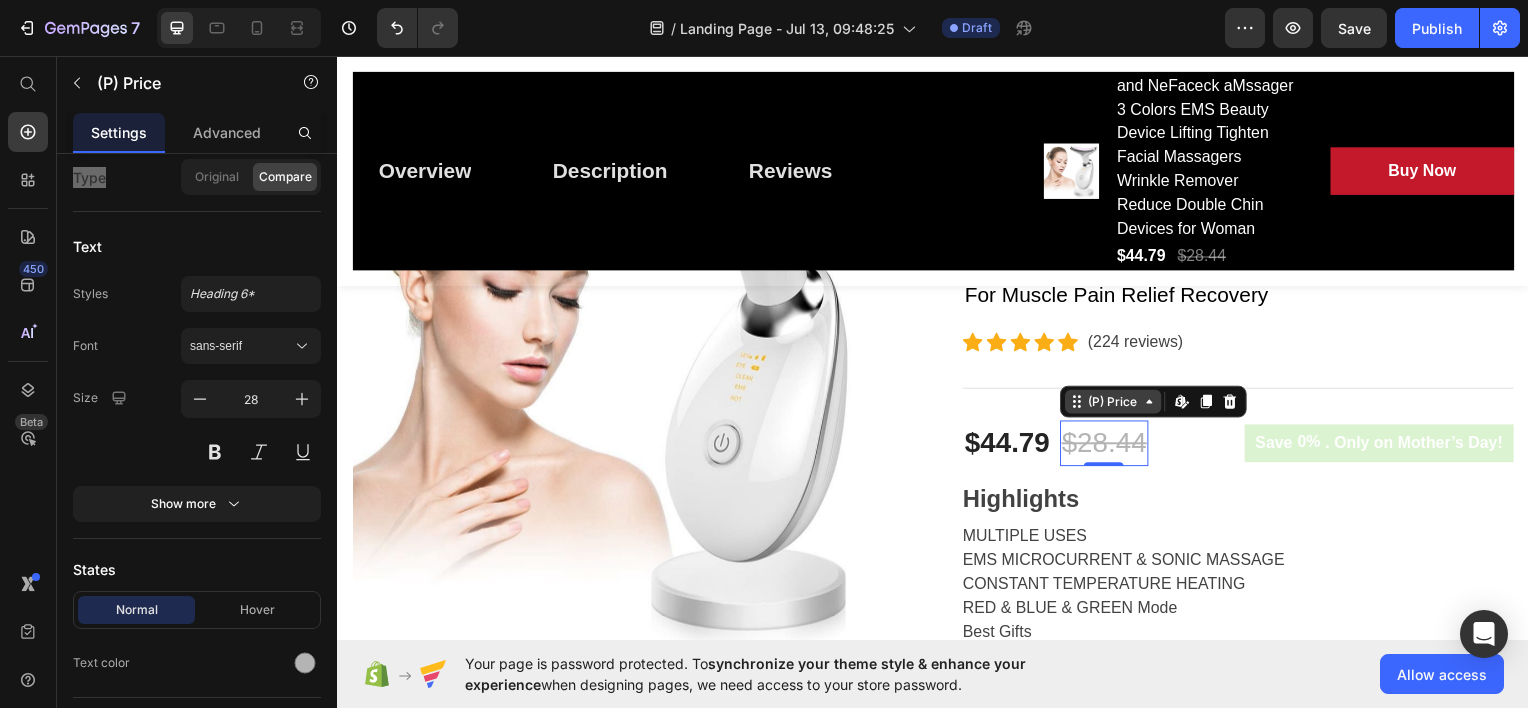 click 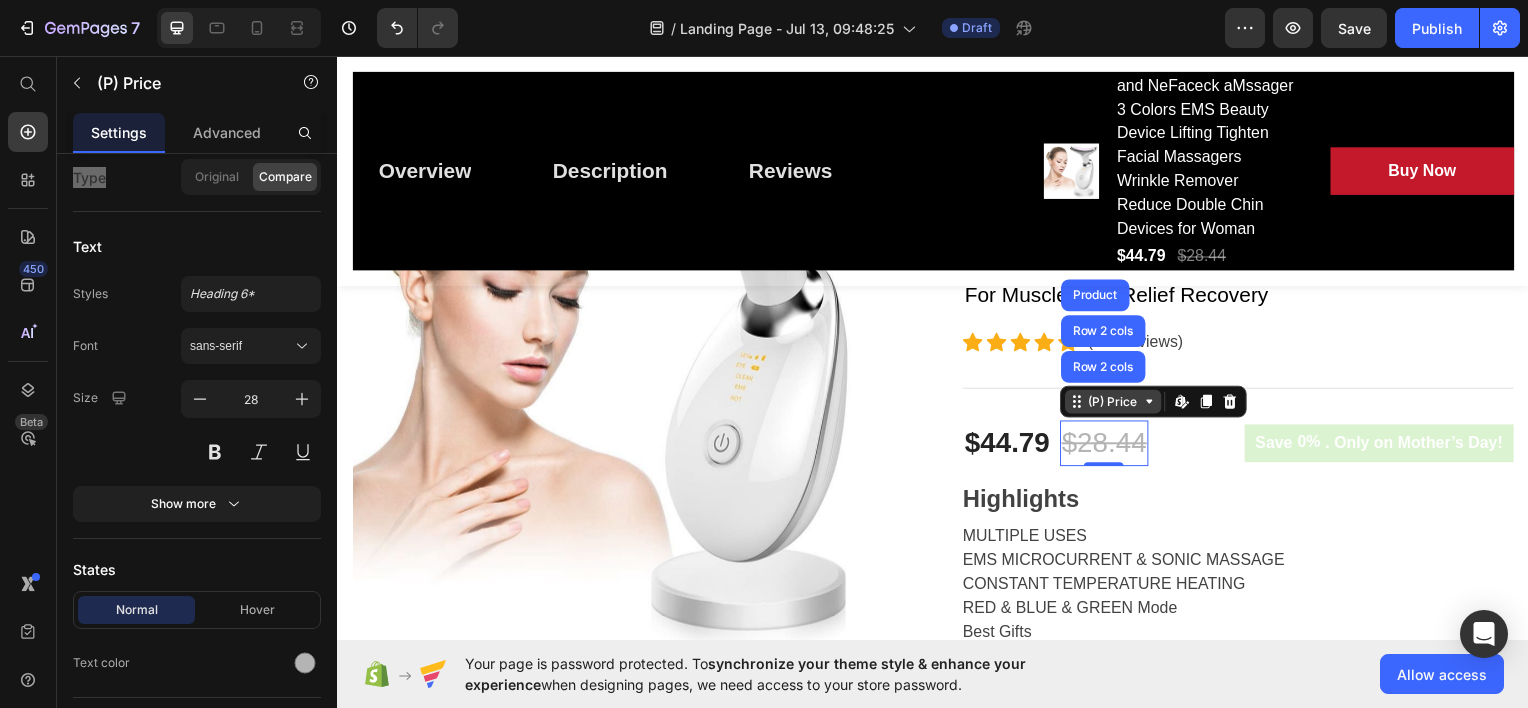 click 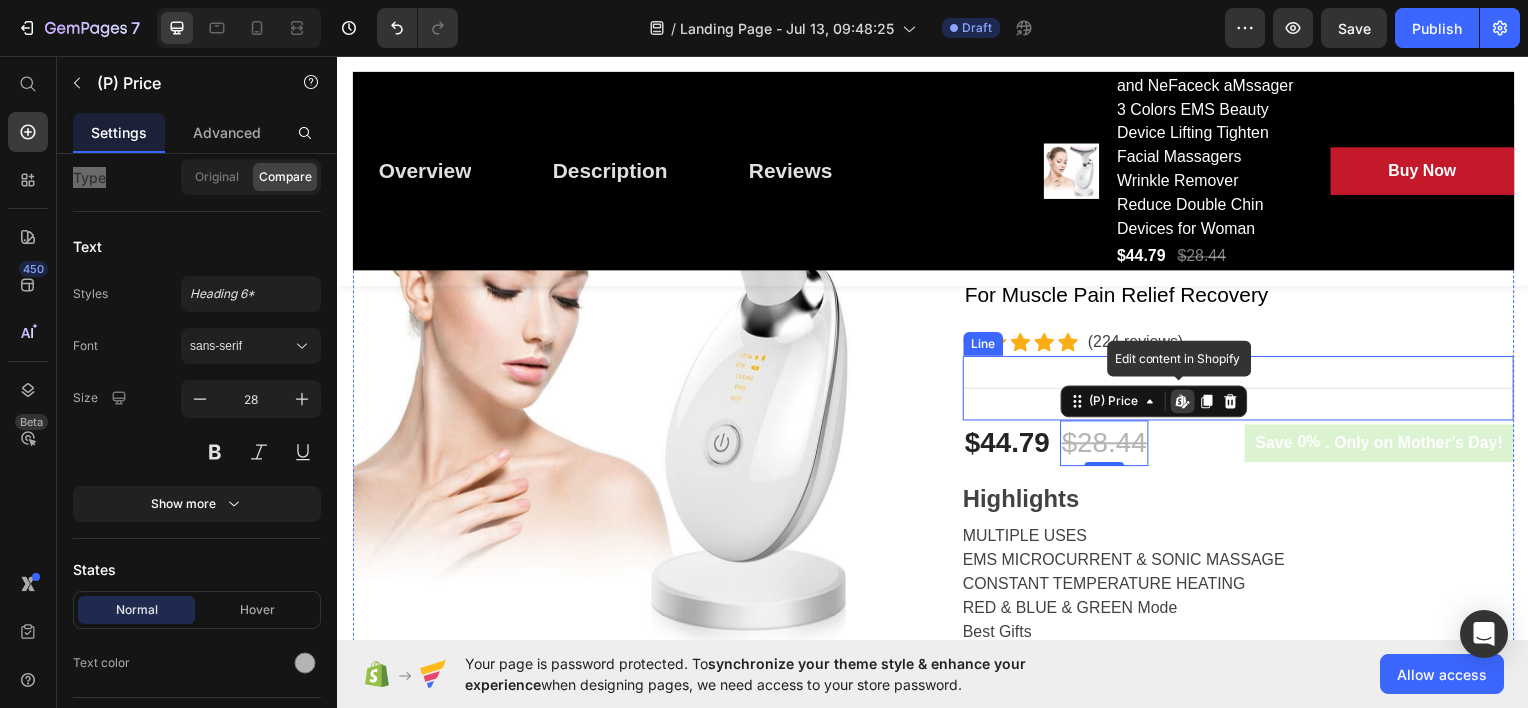 click on "Title Line" at bounding box center [1244, 389] 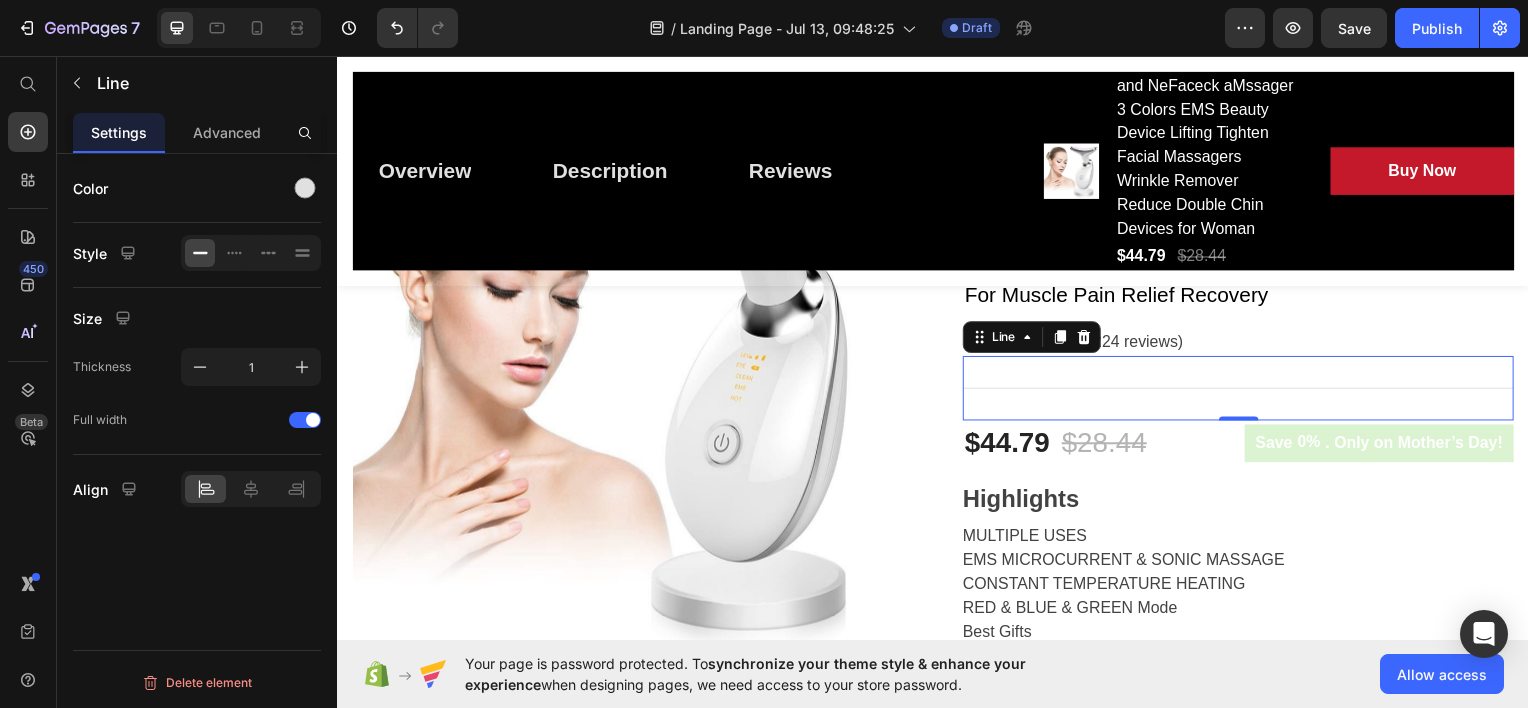 scroll, scrollTop: 0, scrollLeft: 0, axis: both 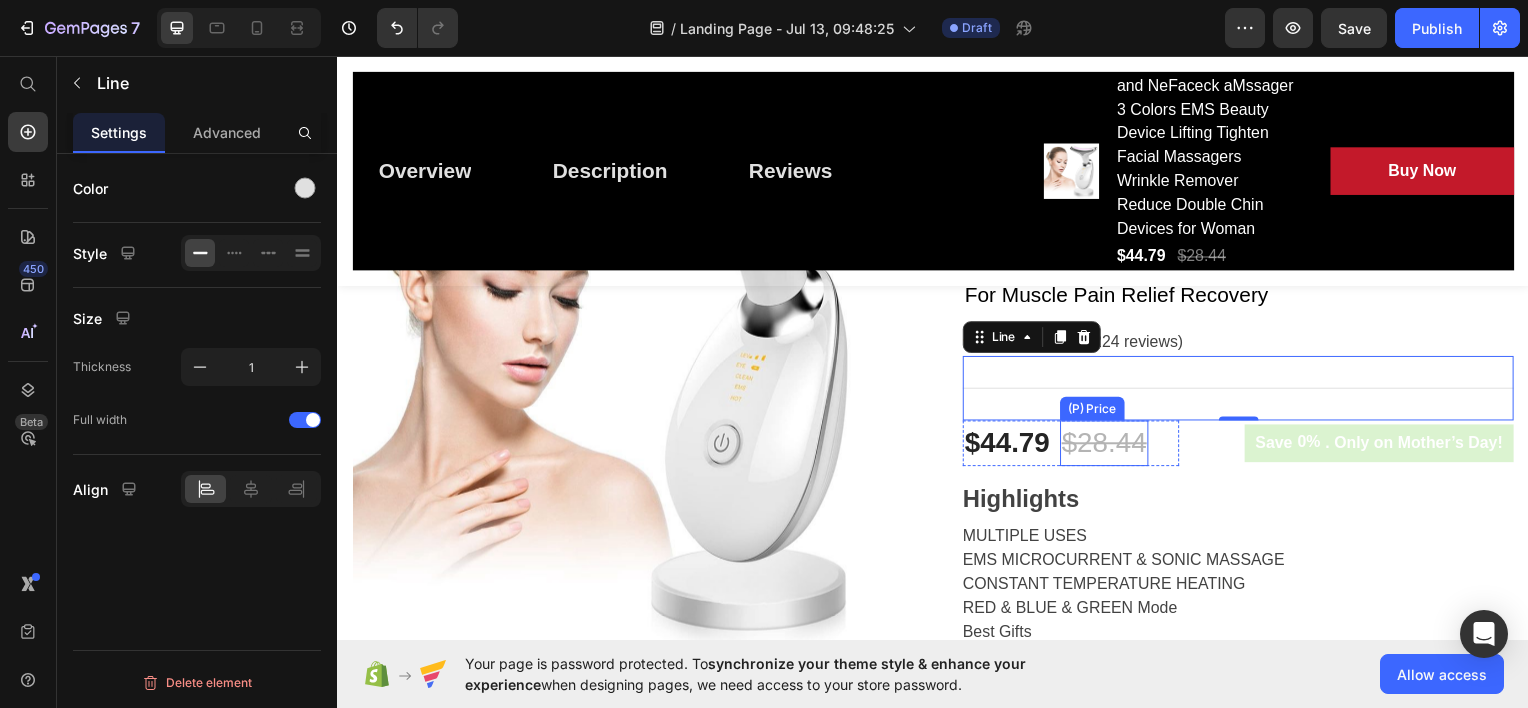 click on "$28.44" at bounding box center [1110, 445] 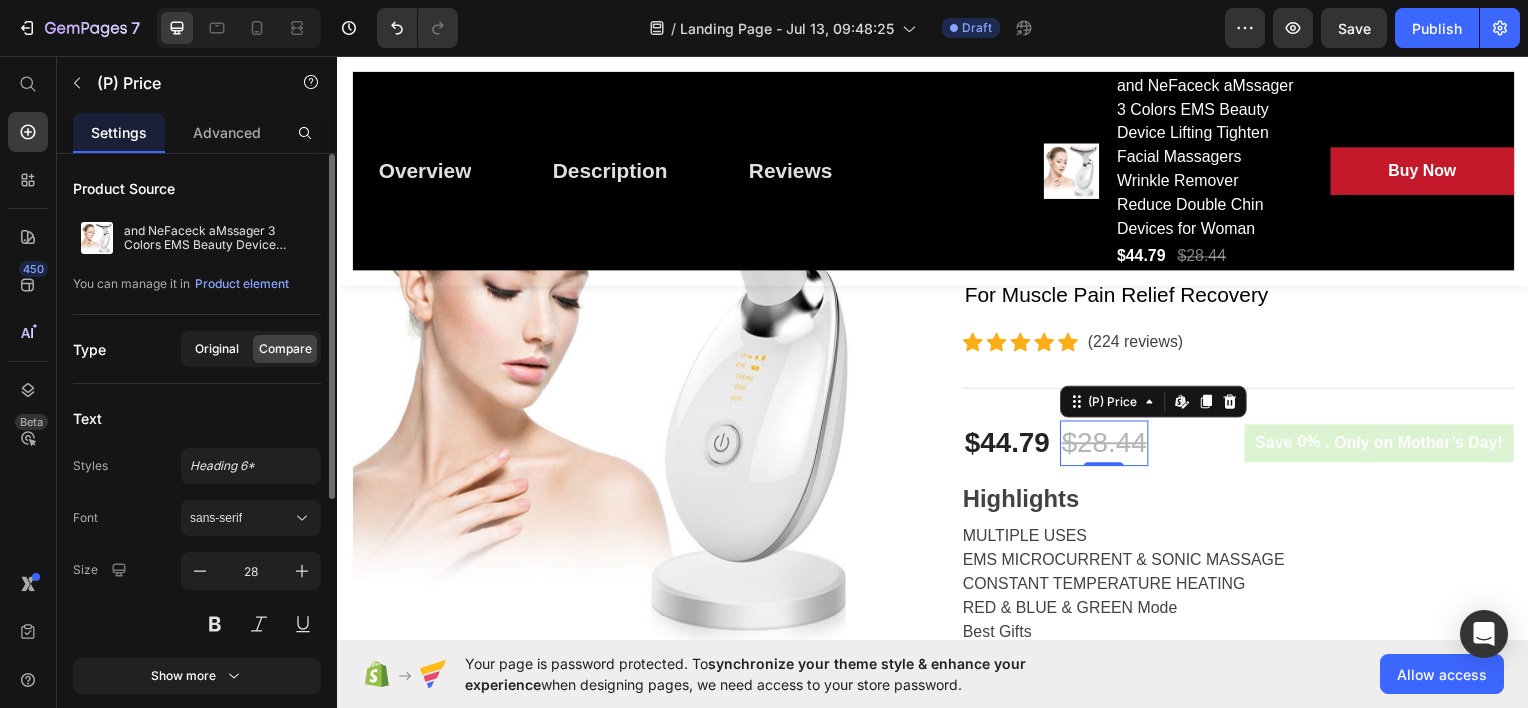 click on "Original" 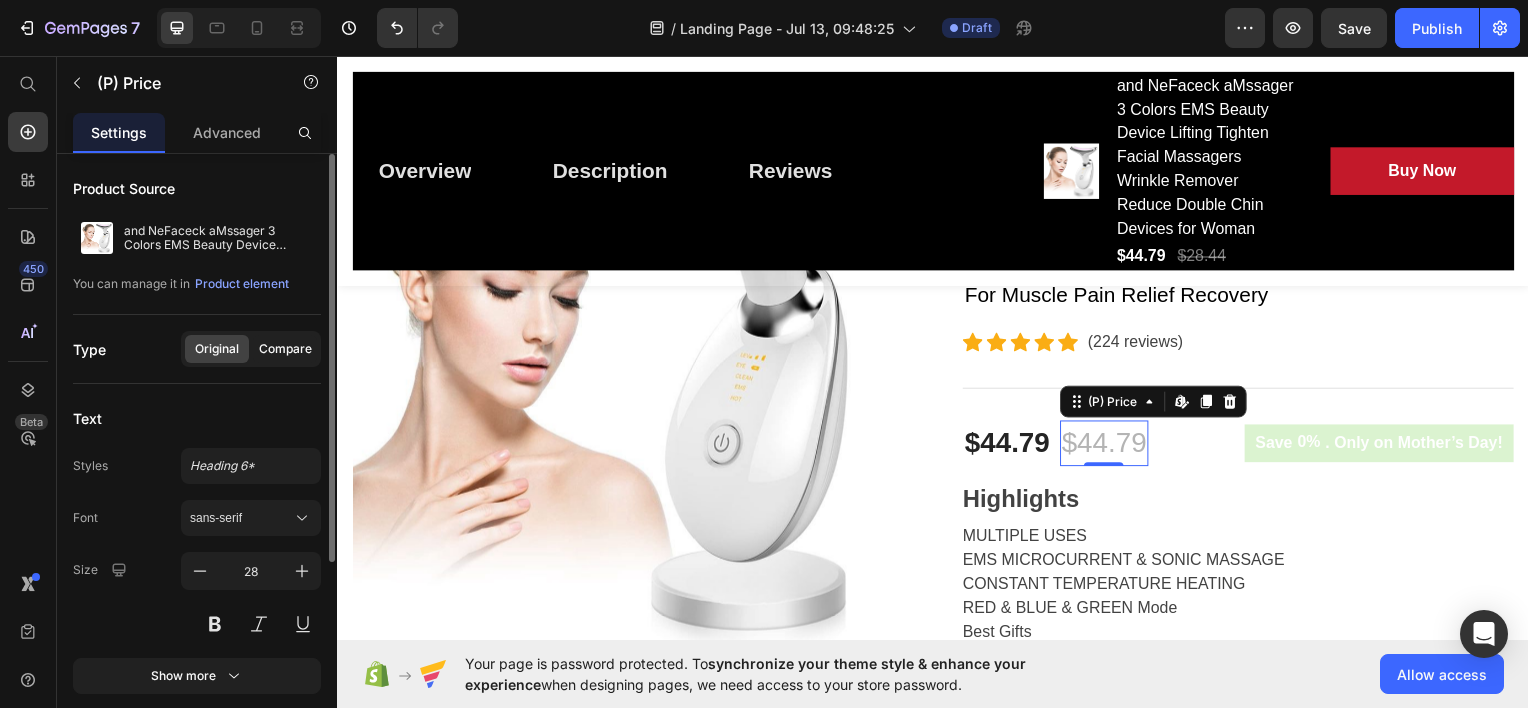 click on "Compare" 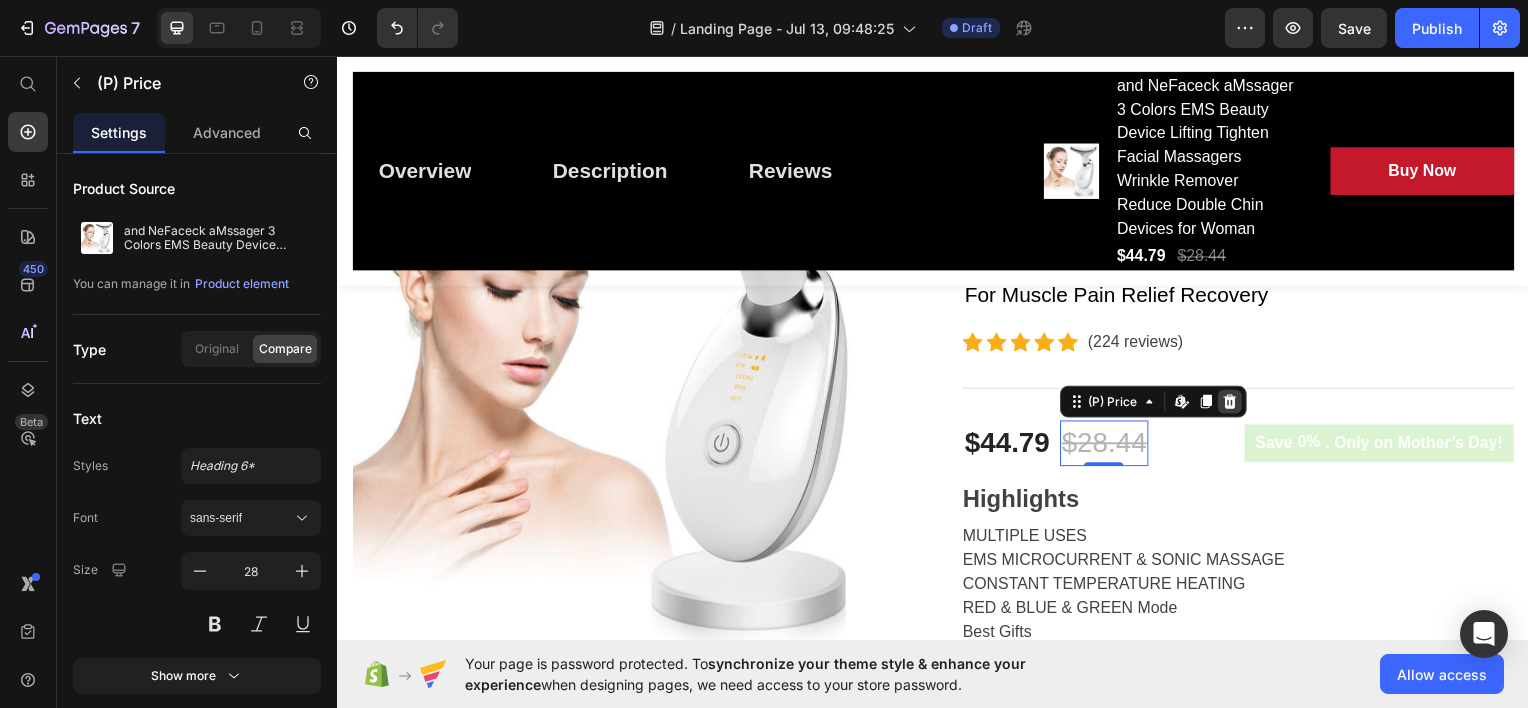 click 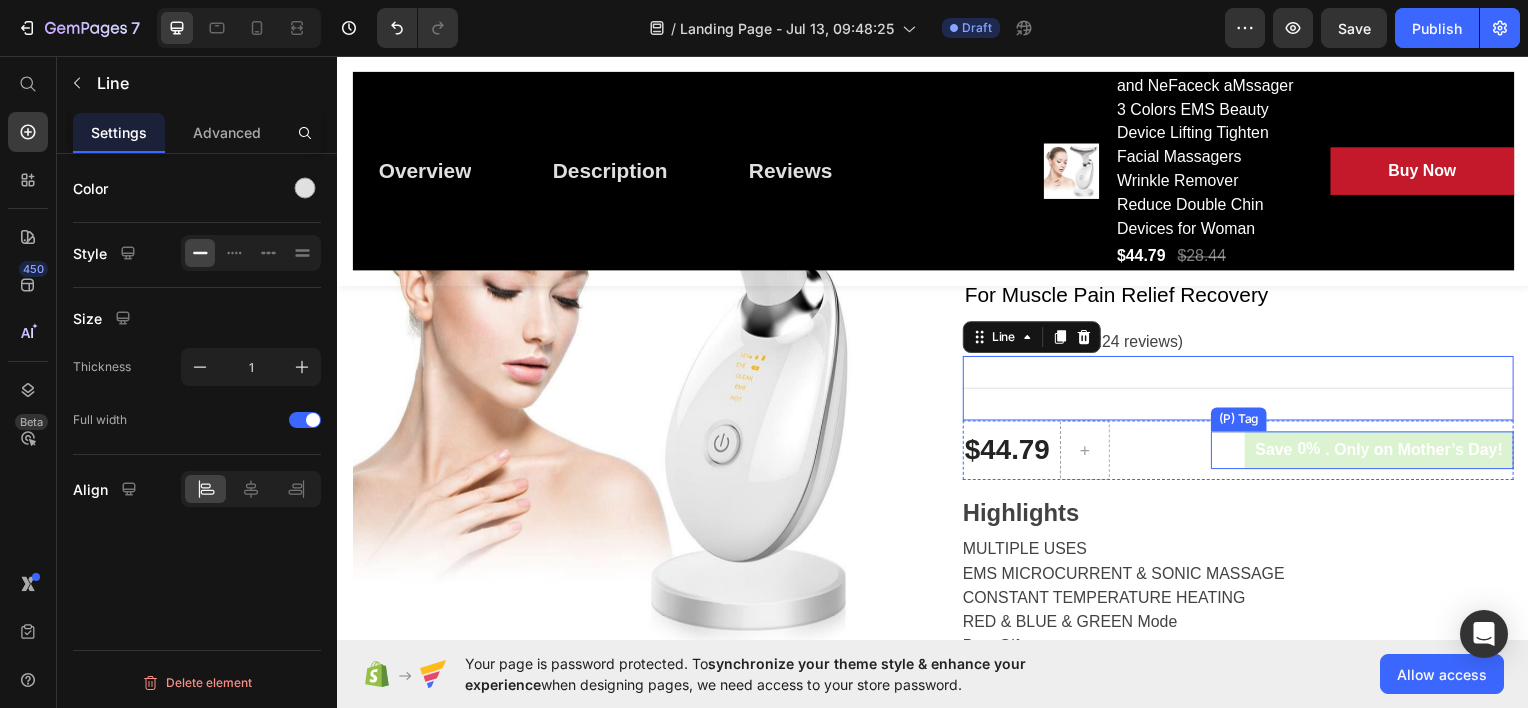 click on ". Only on Mother’s Day!" at bounding box center (1421, 452) 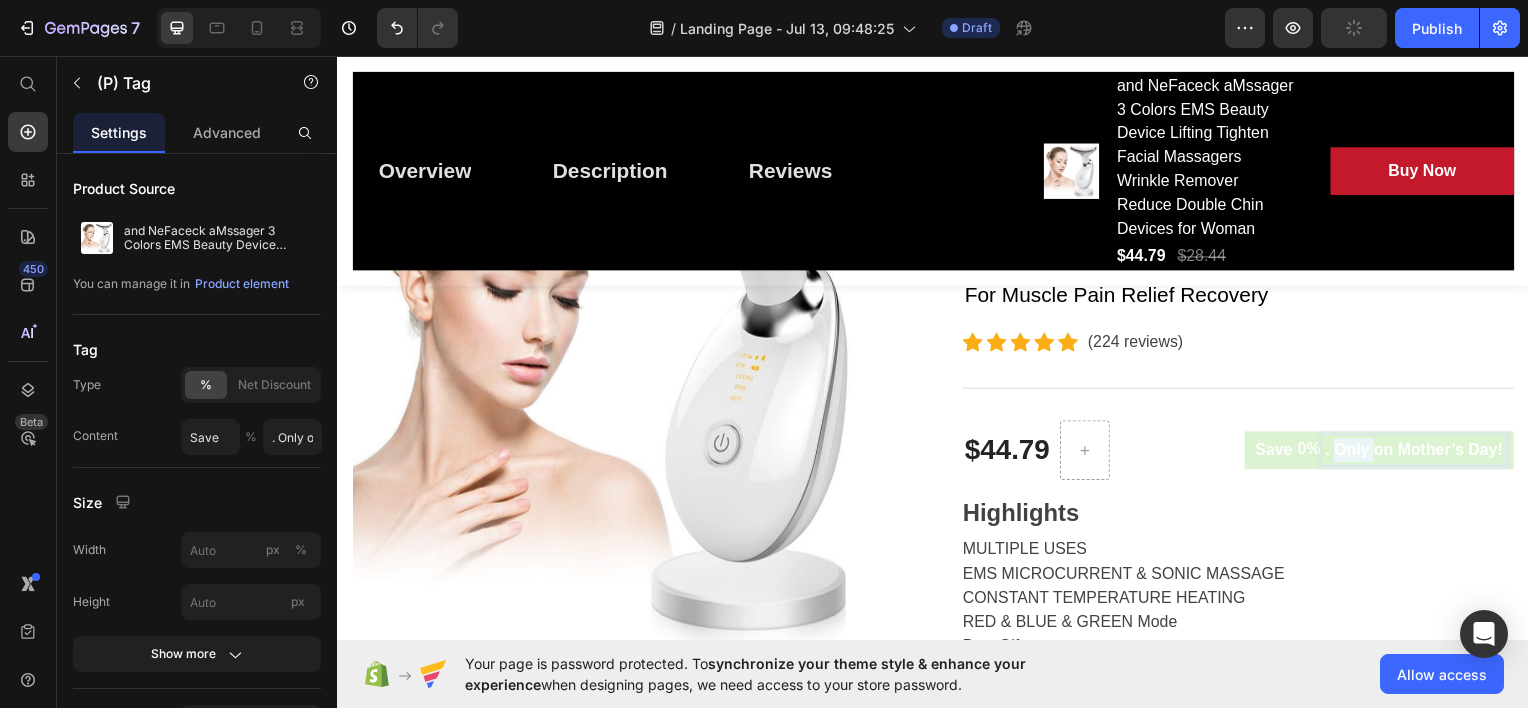 click on "Save" at bounding box center (1280, 452) 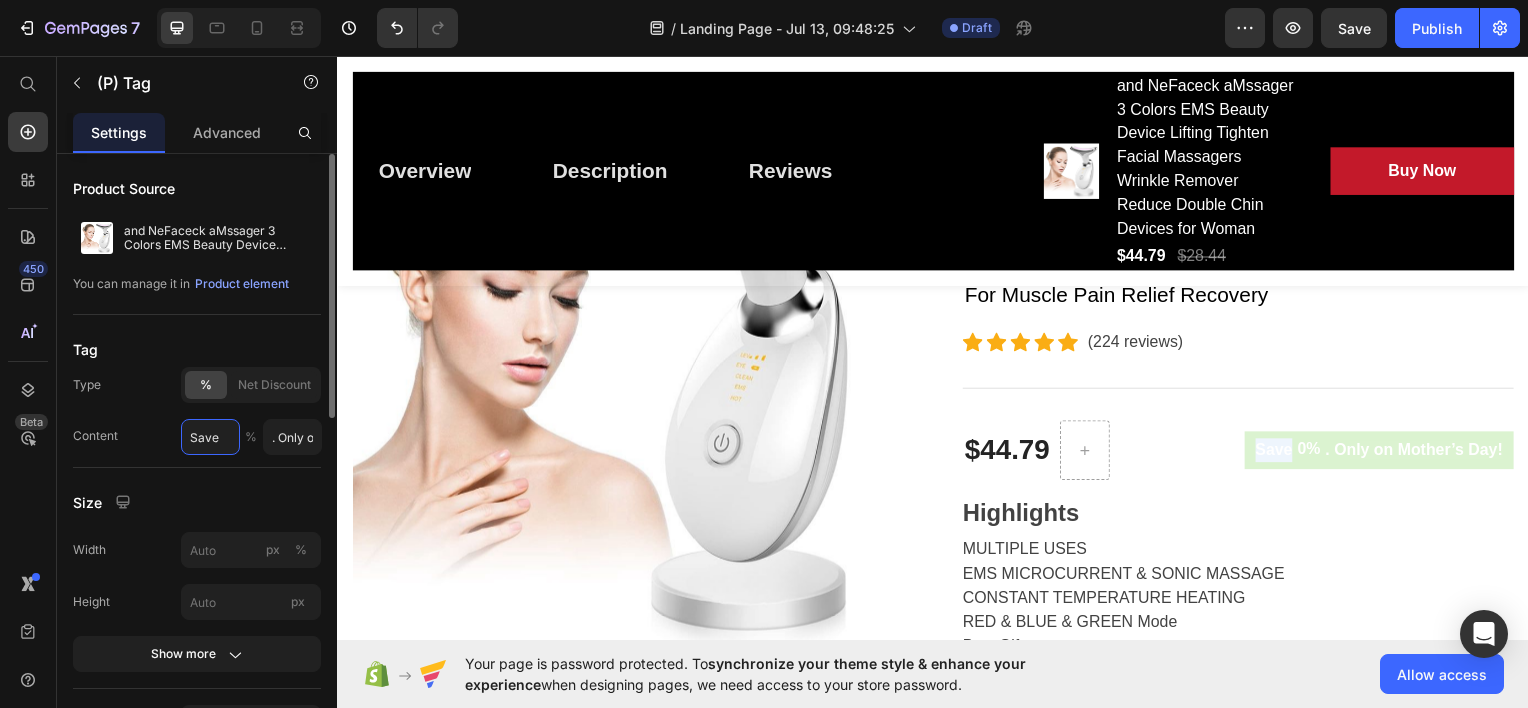 click on "Save" at bounding box center (210, 437) 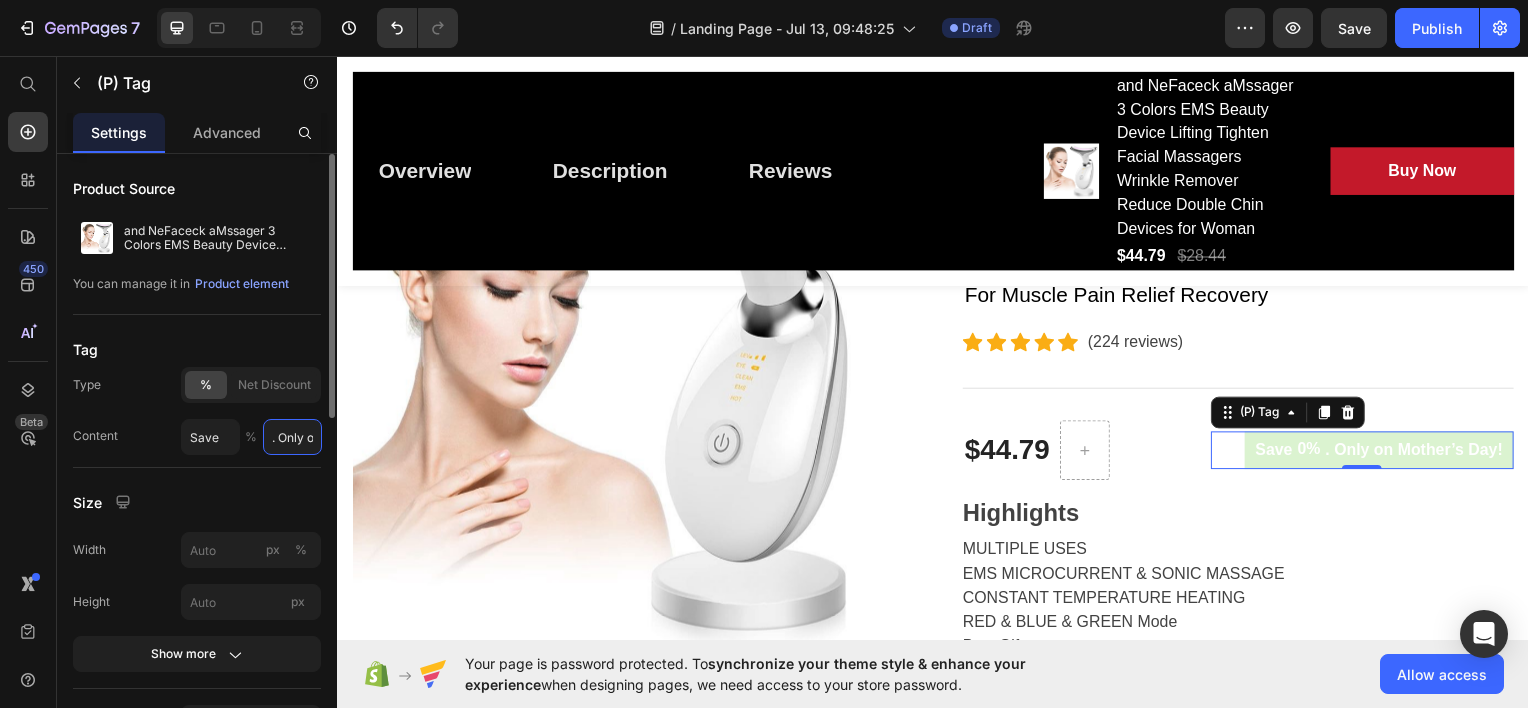 click on ". Only on Mother’s Day!" at bounding box center [292, 437] 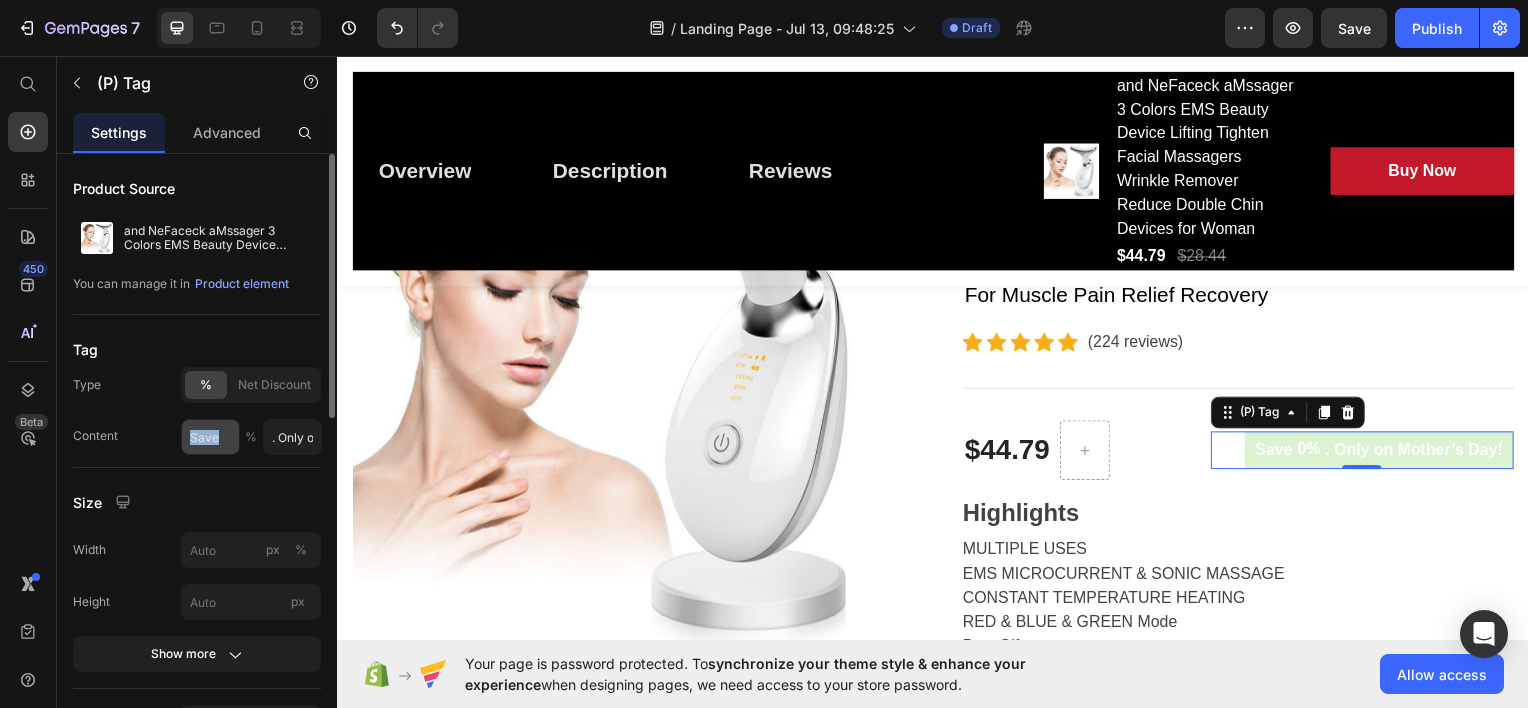 drag, startPoint x: 247, startPoint y: 448, endPoint x: 228, endPoint y: 448, distance: 19 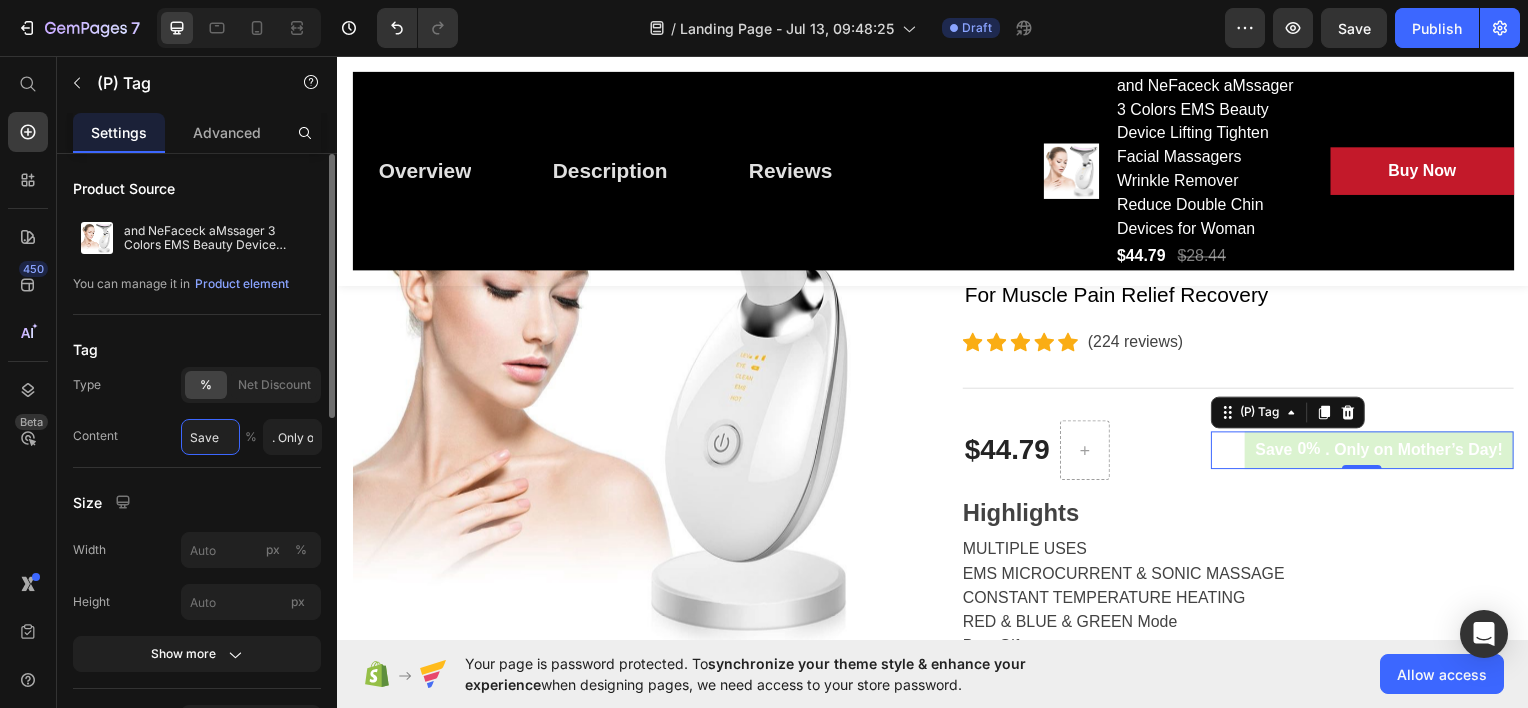 click on "Save" at bounding box center [210, 437] 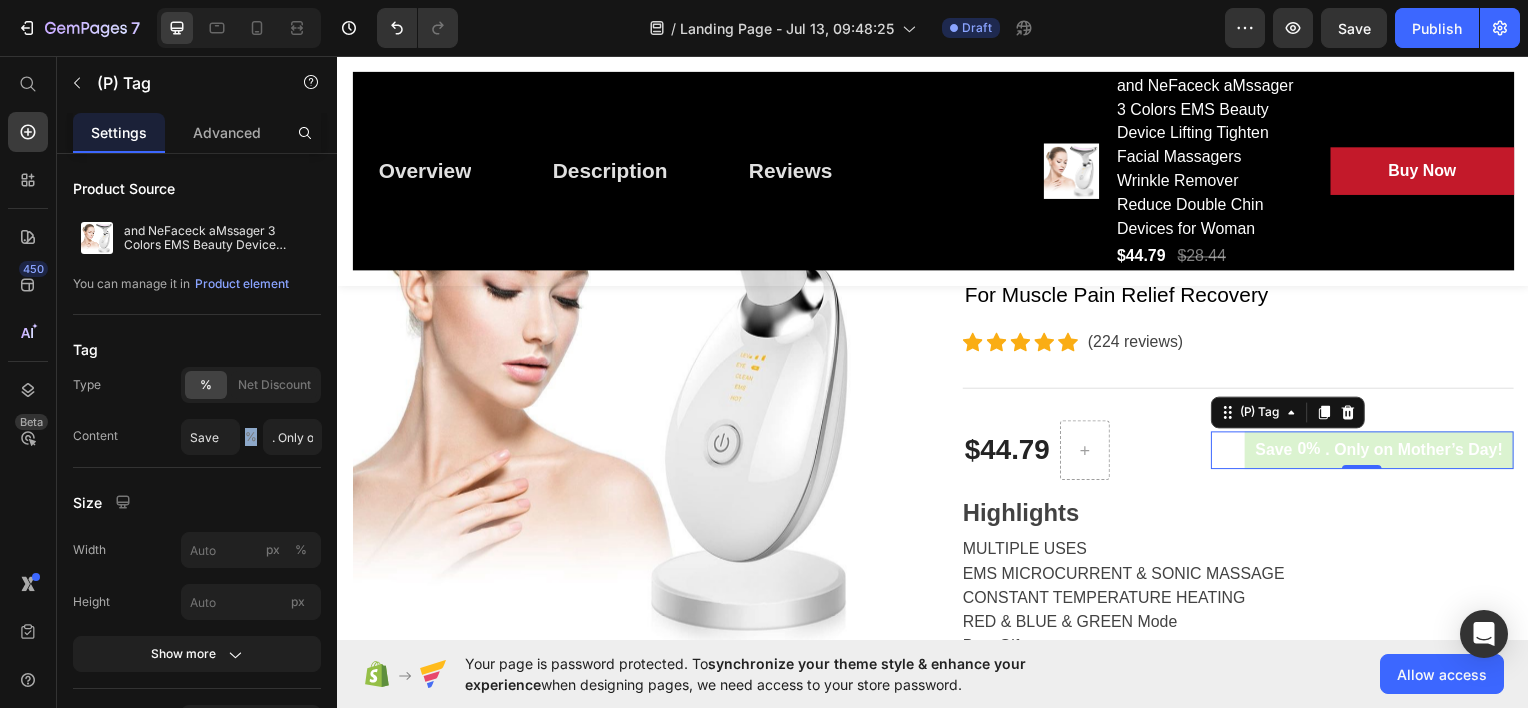 drag, startPoint x: 280, startPoint y: 444, endPoint x: 337, endPoint y: 444, distance: 57 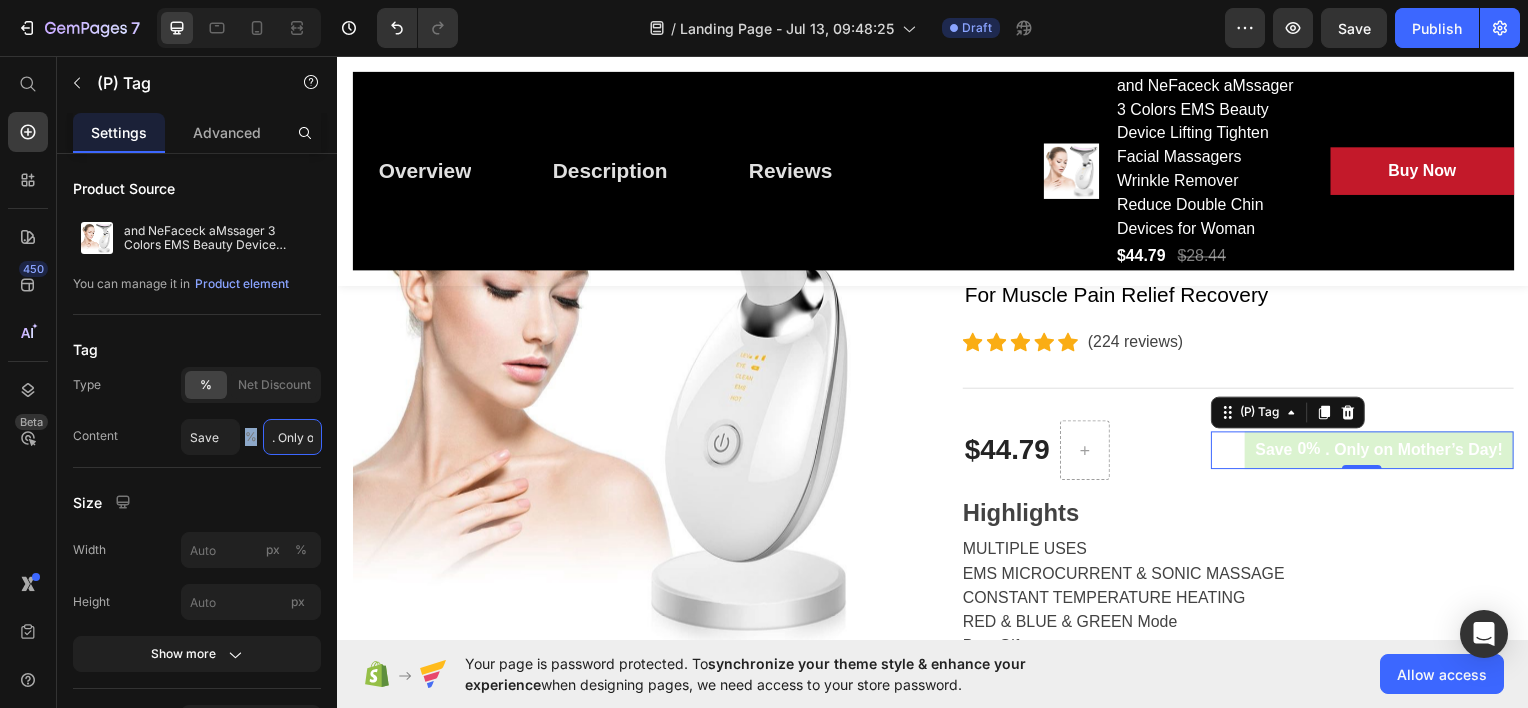 click on "Product Source and NeFaceck aMssager 3 Colors EMS Beauty Device Lifting Tighten Facial Massagers Wrinkle Remover Reduce Double Chin Devices for Woman  You can manage it in   Product element  Tag Type % Net Discount Content Save % . Only on Mother’s Day! Size Width px % Height px Show more Text align Background color Border Border Corner Text Styles Heading 6* Font sans-serif Size 16 Color Show more Align  Delete element" at bounding box center (197, 459) 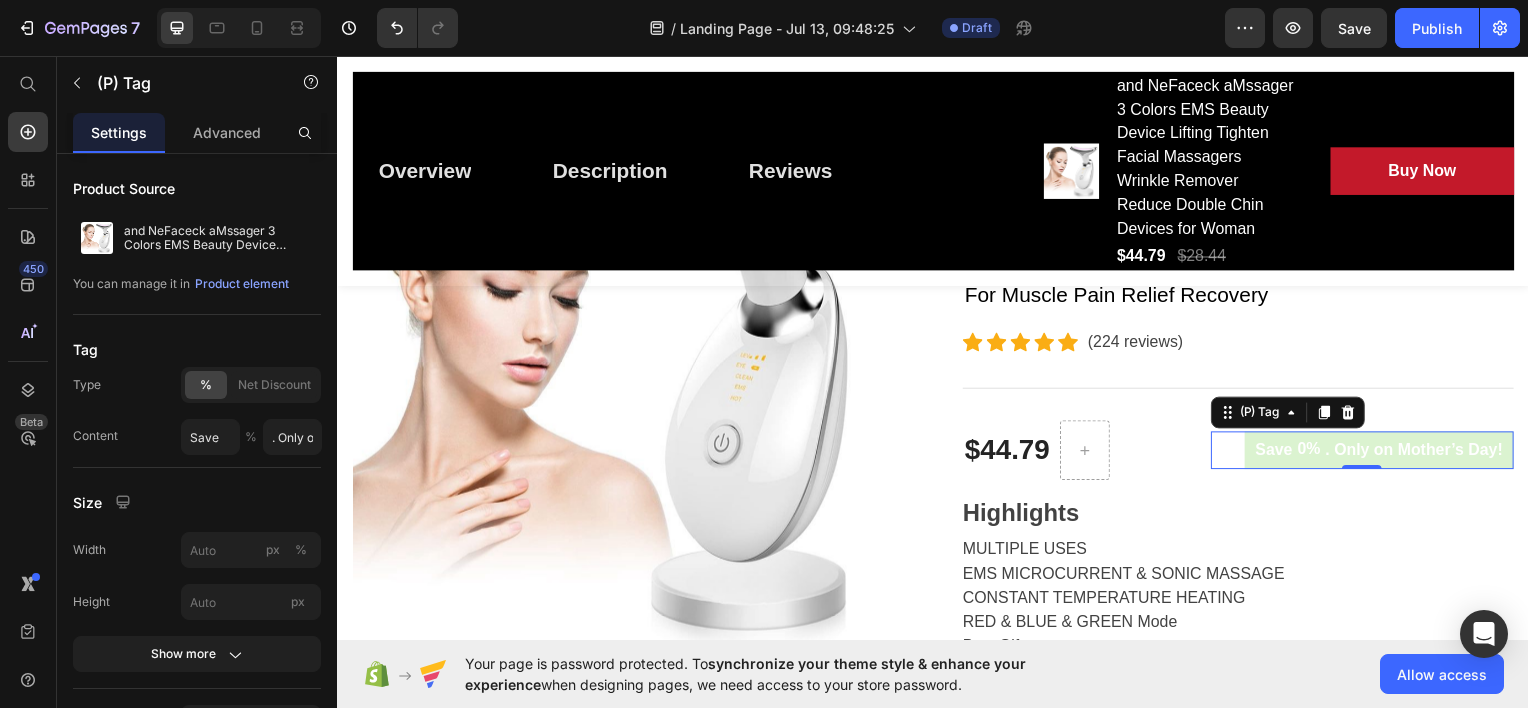 scroll, scrollTop: 0, scrollLeft: 0, axis: both 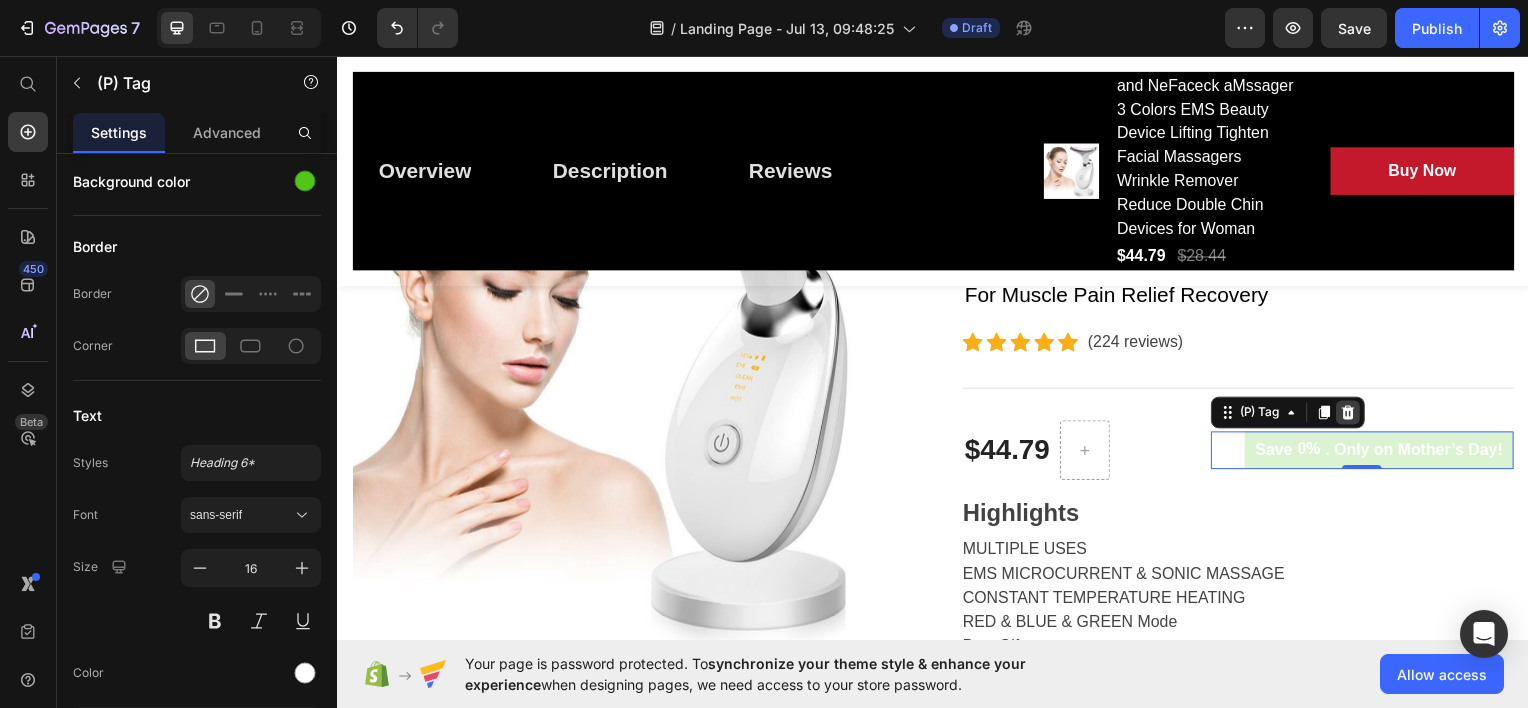 click 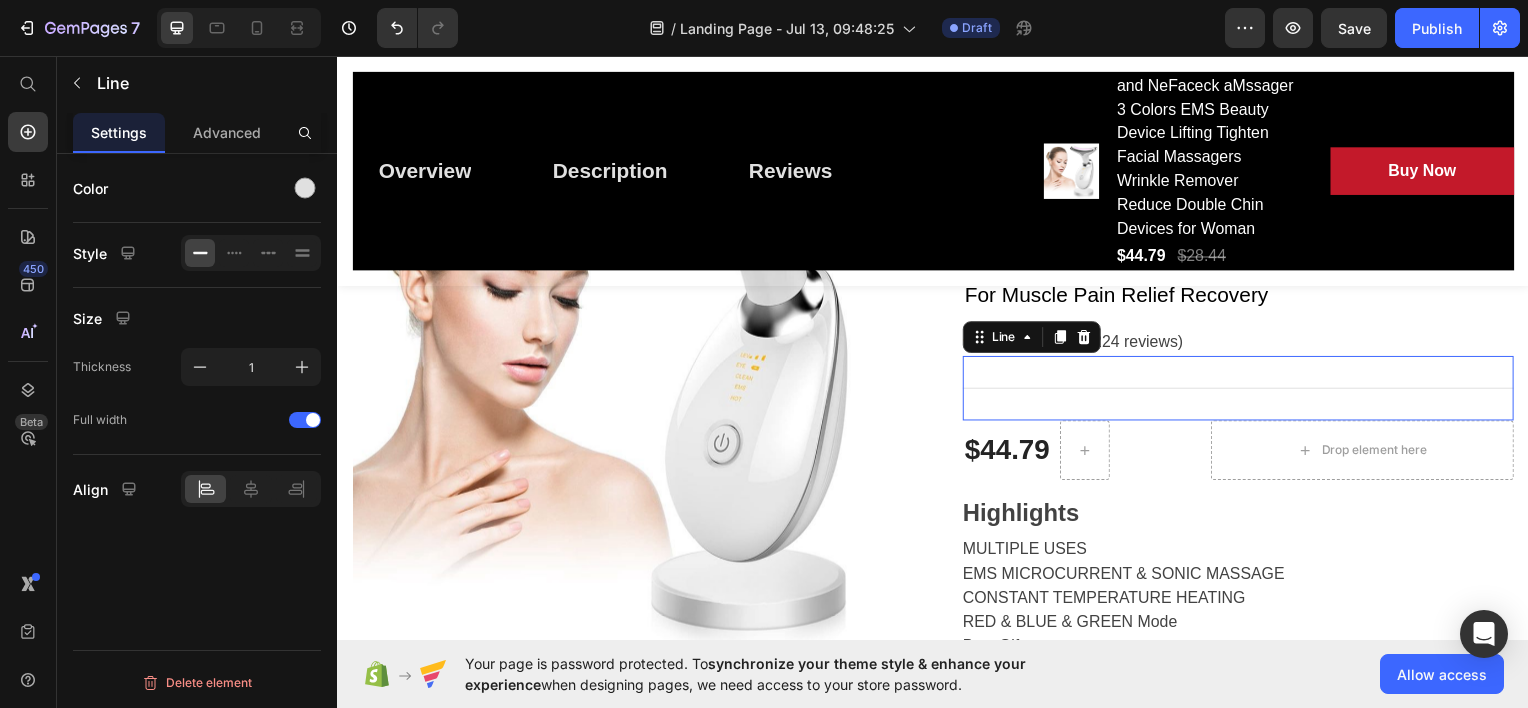 scroll, scrollTop: 0, scrollLeft: 0, axis: both 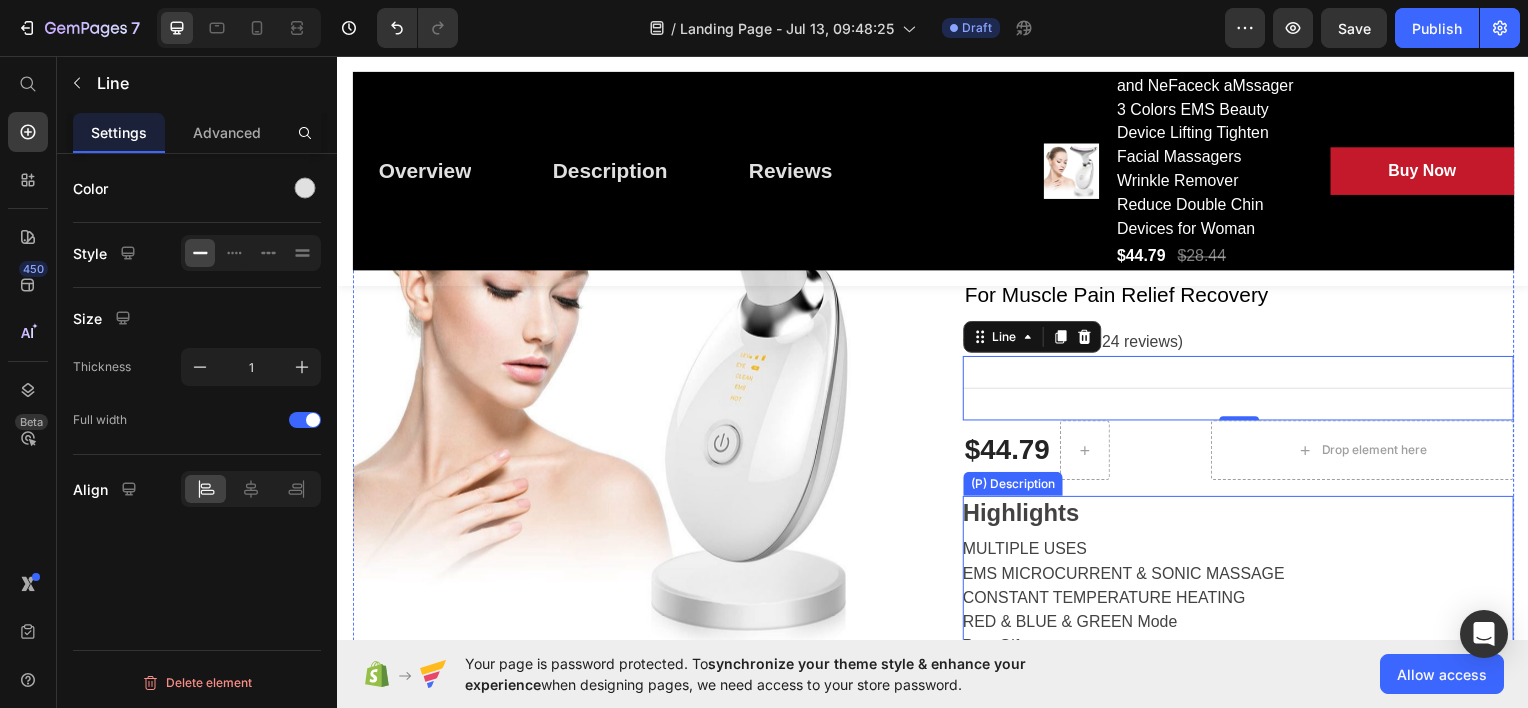 click on "Highlights
MULTIPLE USES
EMS MICROCURRENT & SONIC MASSAGE
CONSTANT TEMPERATURE HEATING
RED & BLUE & GREEN Mode
Best Gifts
Details
Charging voltage : 5V= 1A
Rated power: 2.5W Battery parameters: 3.7V/500mAh
Charging time: 2 hours
1.Wrinkle Remover Face Device can be used not only on the face but also on the whole body. It is best with some oil or lotion. So it can promote nutrient absorption while massaging.
2.Anti Wrinkle Face Device: The weak current can activate facial muscle cells and promote metabolism. It can reduce skin wrinkles through high-speed sound vibration massage of 10,000 times per minute.
3.Heat(45°C): Promote blood circulation and growth of fibroblasts and collagen, accelerate nutrient absorption, flush out waste. Improve fine lines, wrinkles, sagging, melanin and scars.
5.Neck Lifting Device has three functions.It helps relieve fatigue, relax and improve skin problems. It is an ideal gift for family, mother,love, friends, and colleagues." at bounding box center [1244, 3494] 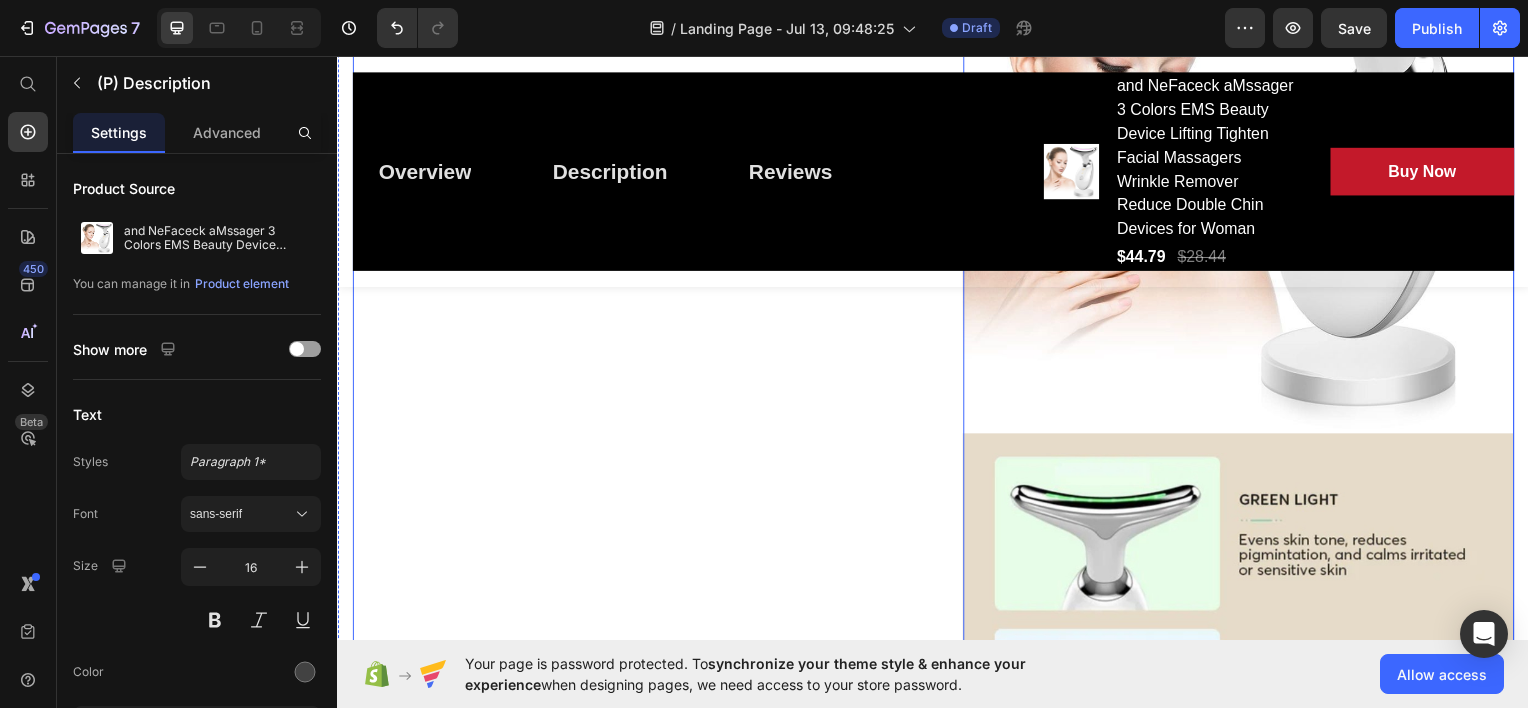 scroll, scrollTop: 1400, scrollLeft: 0, axis: vertical 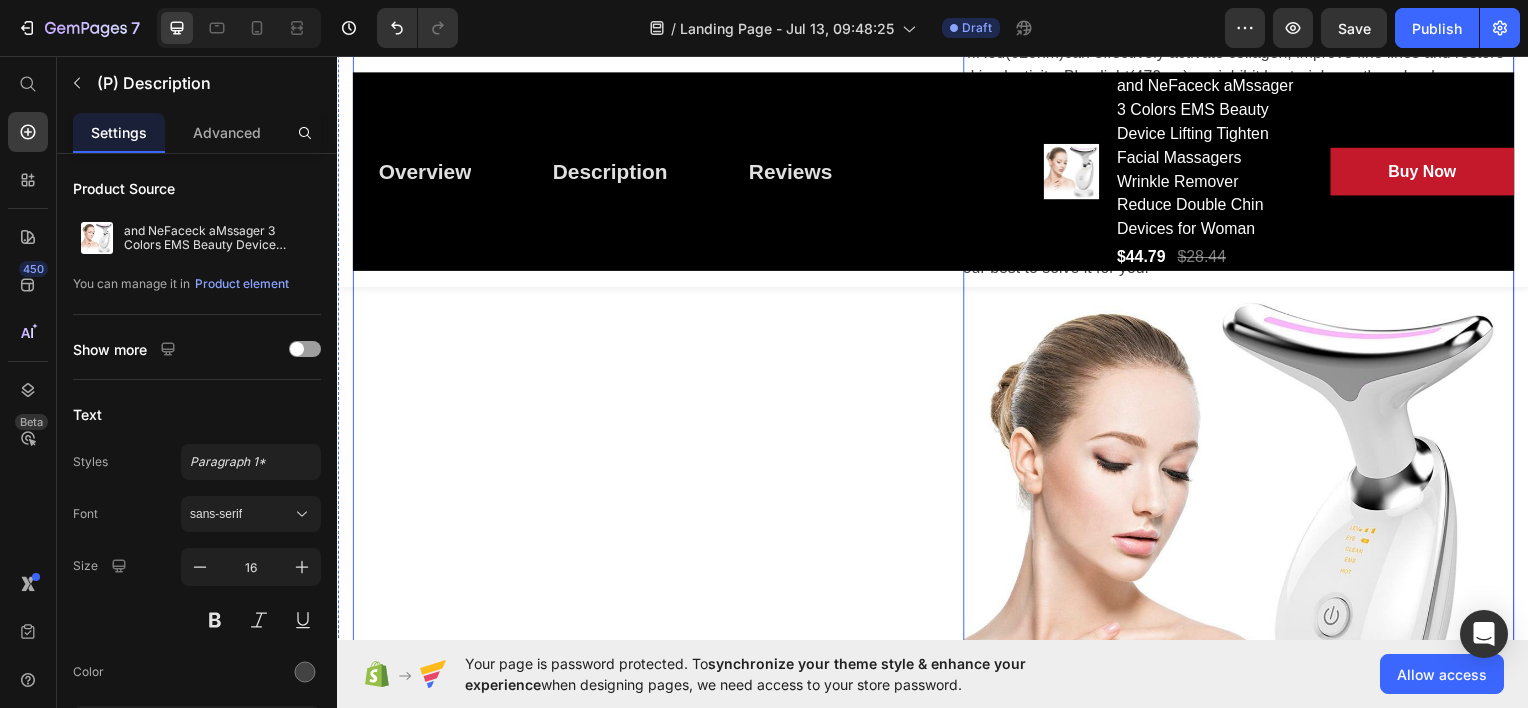 click on "Product Images" at bounding box center [629, 2628] 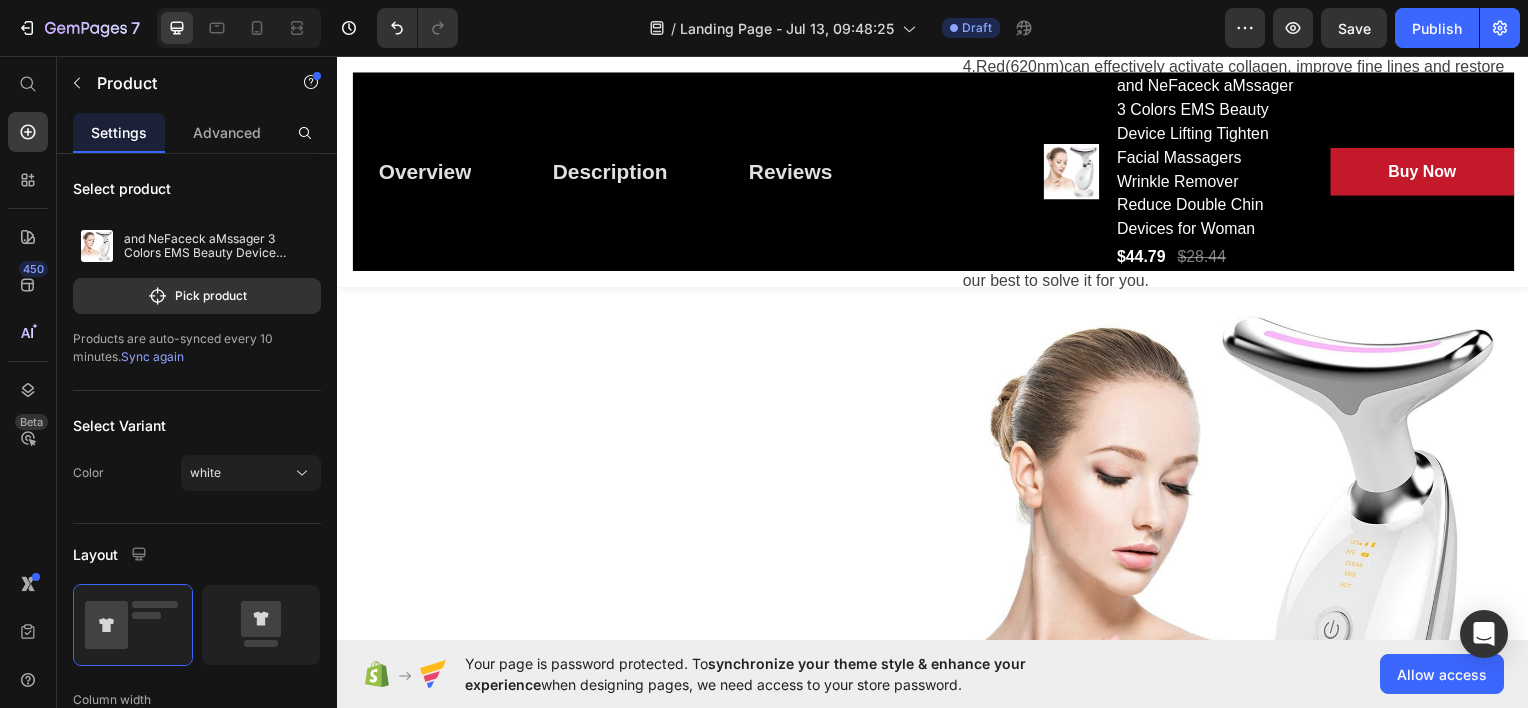 scroll, scrollTop: 1400, scrollLeft: 0, axis: vertical 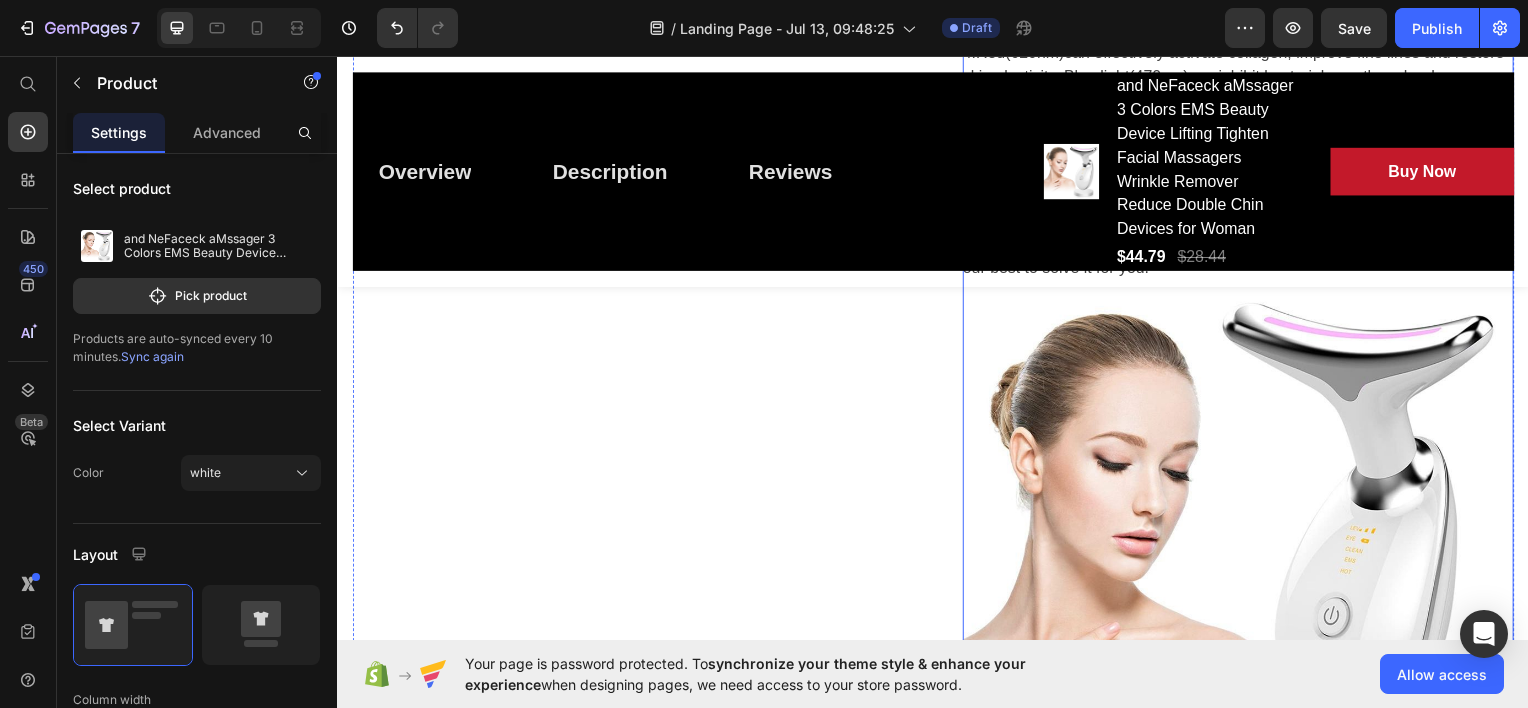 click at bounding box center (1244, 557) 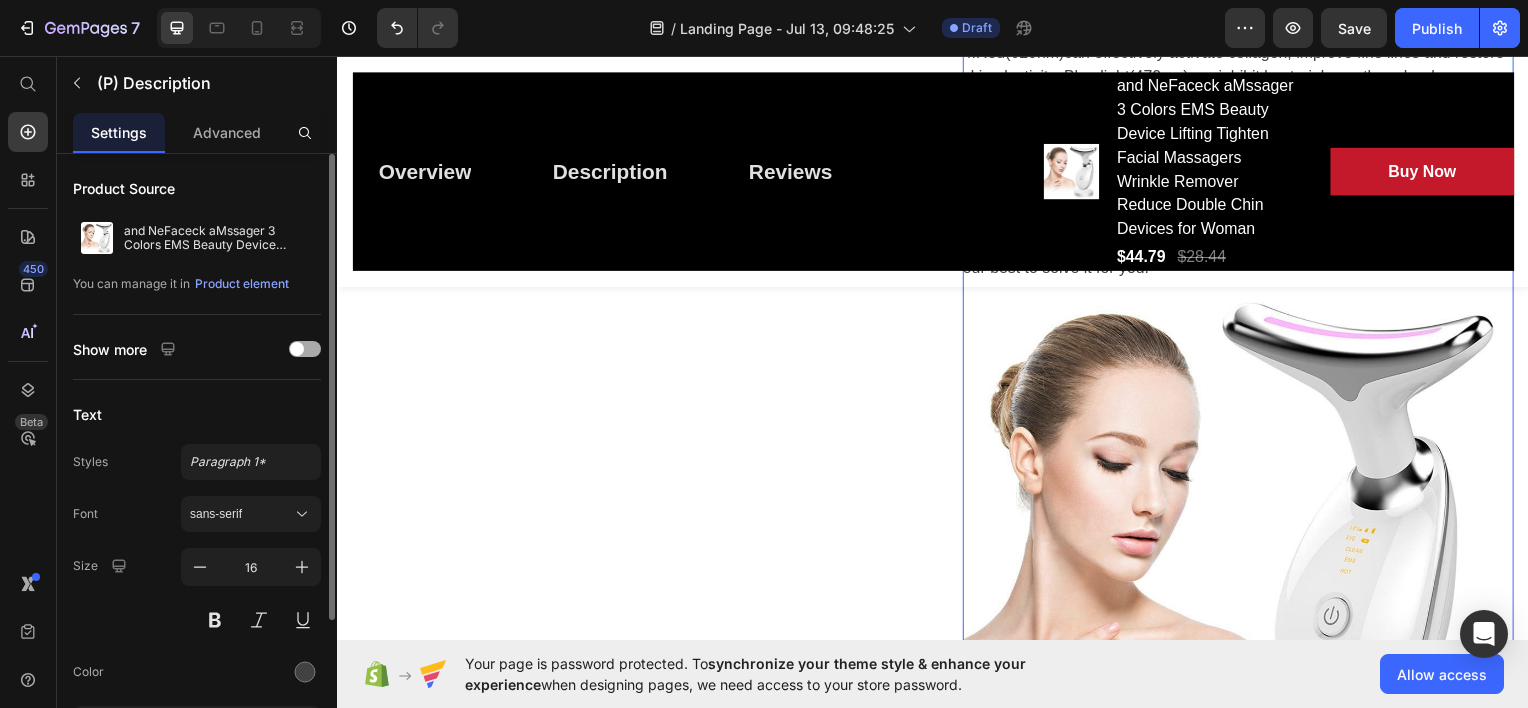 click at bounding box center (305, 349) 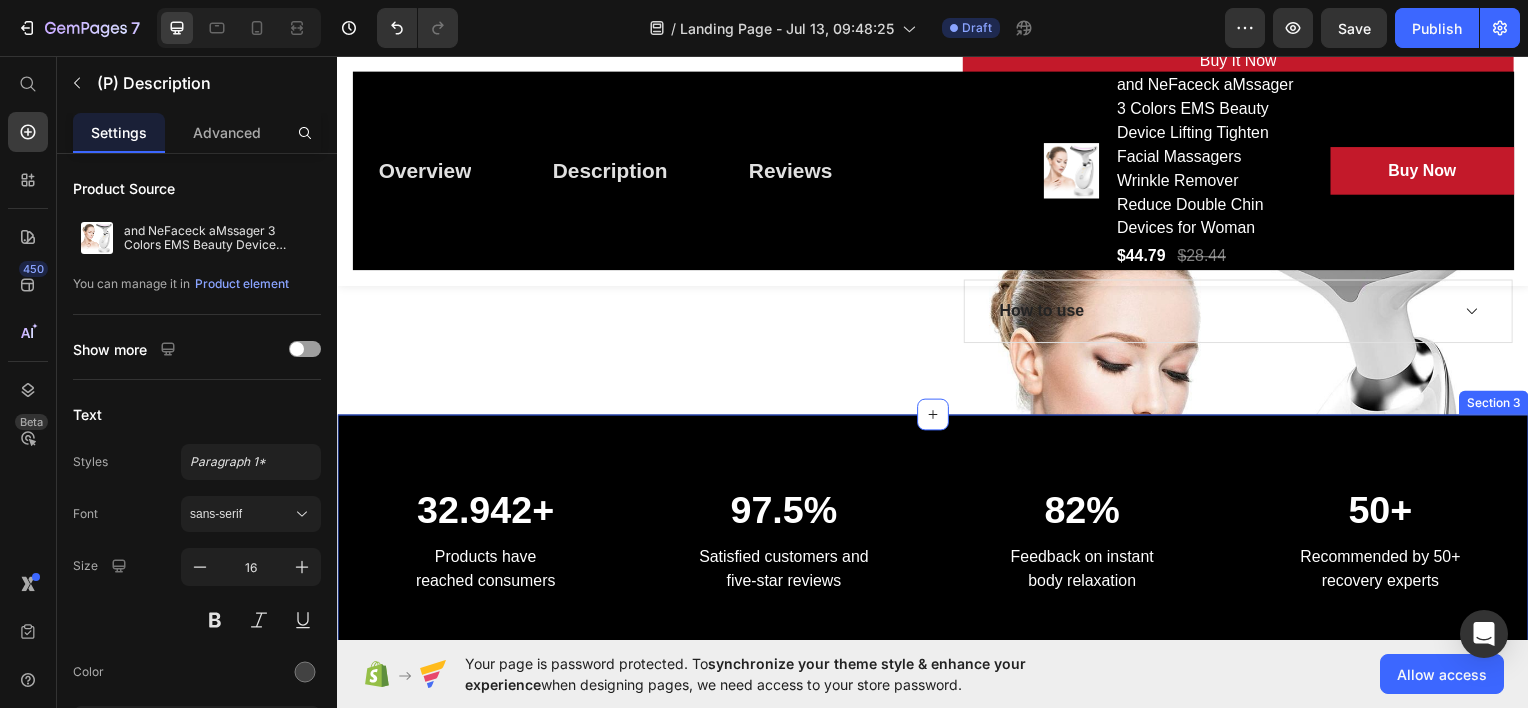 scroll, scrollTop: 1600, scrollLeft: 0, axis: vertical 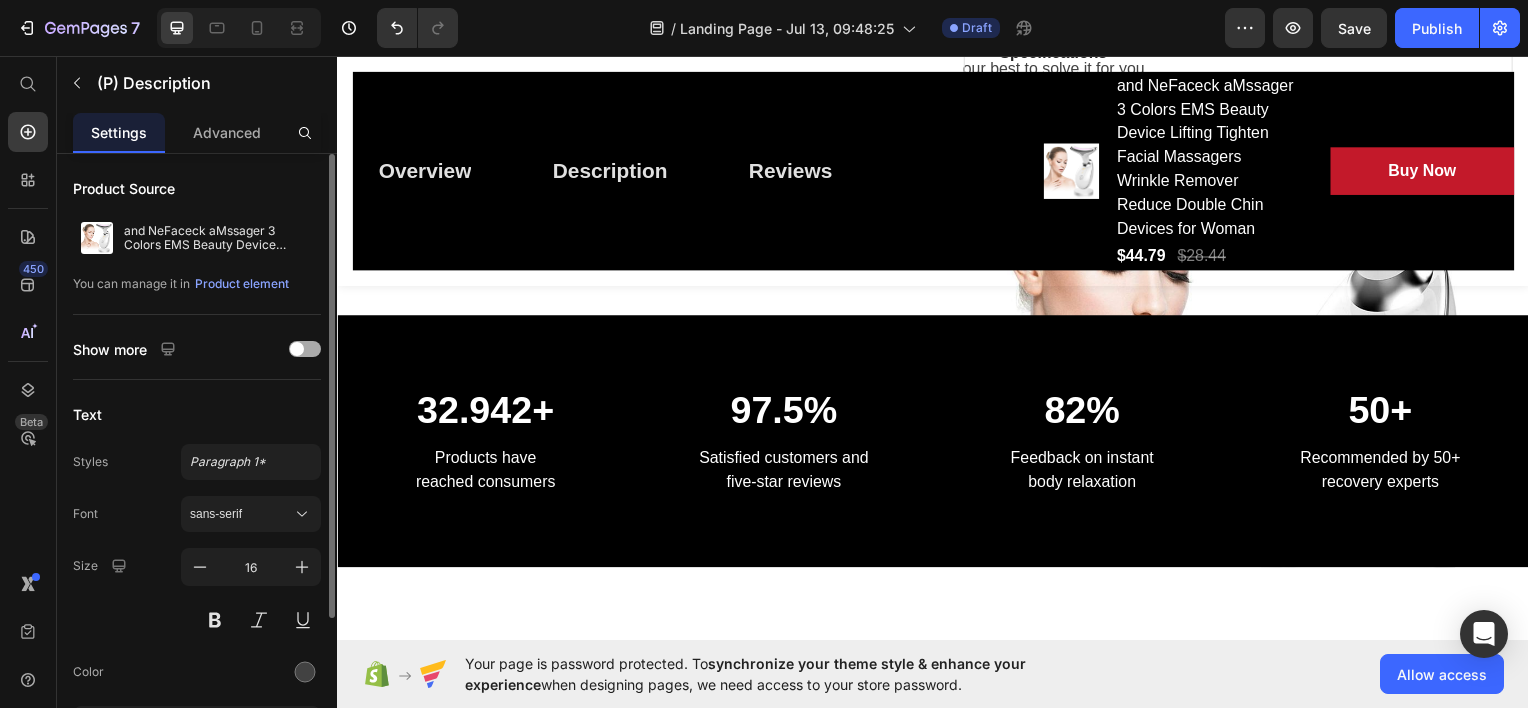 click at bounding box center (305, 349) 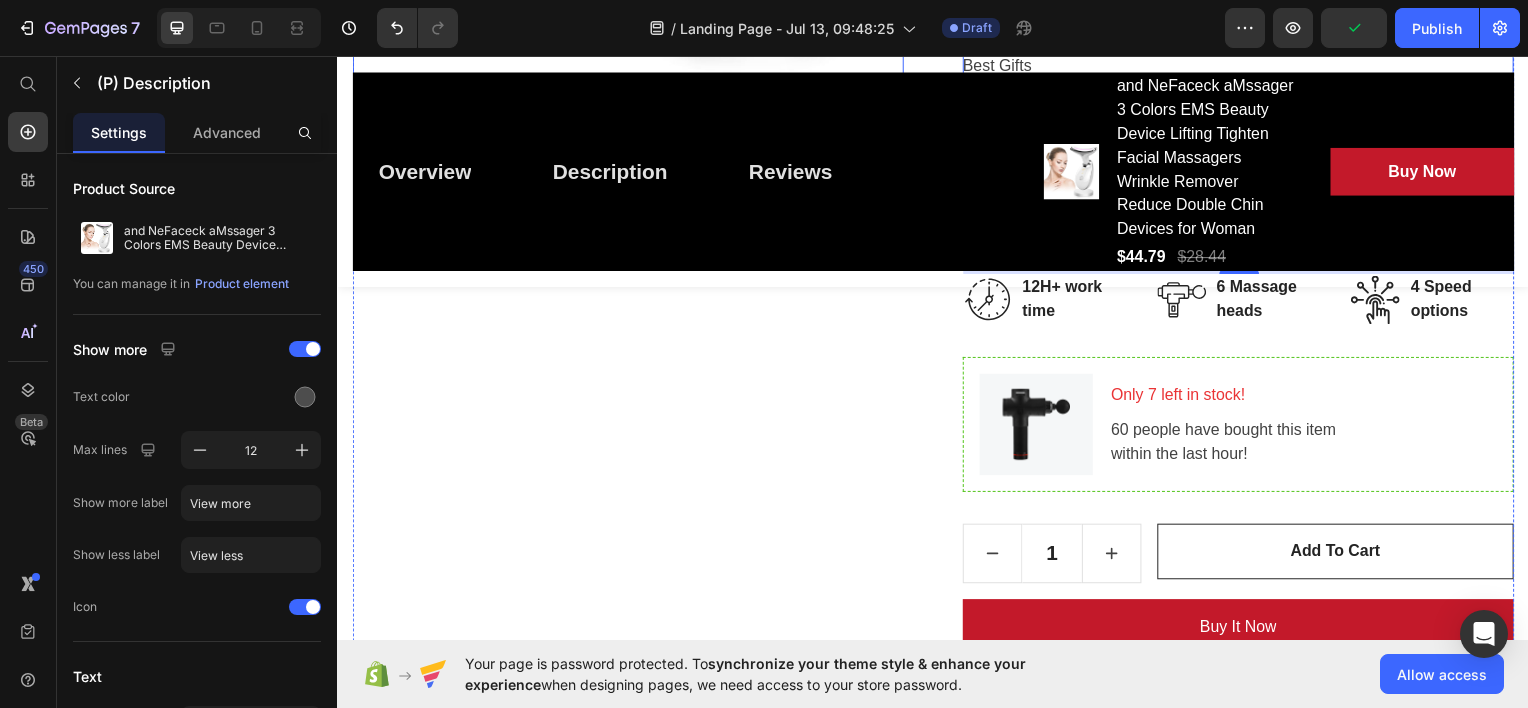 scroll, scrollTop: 1000, scrollLeft: 0, axis: vertical 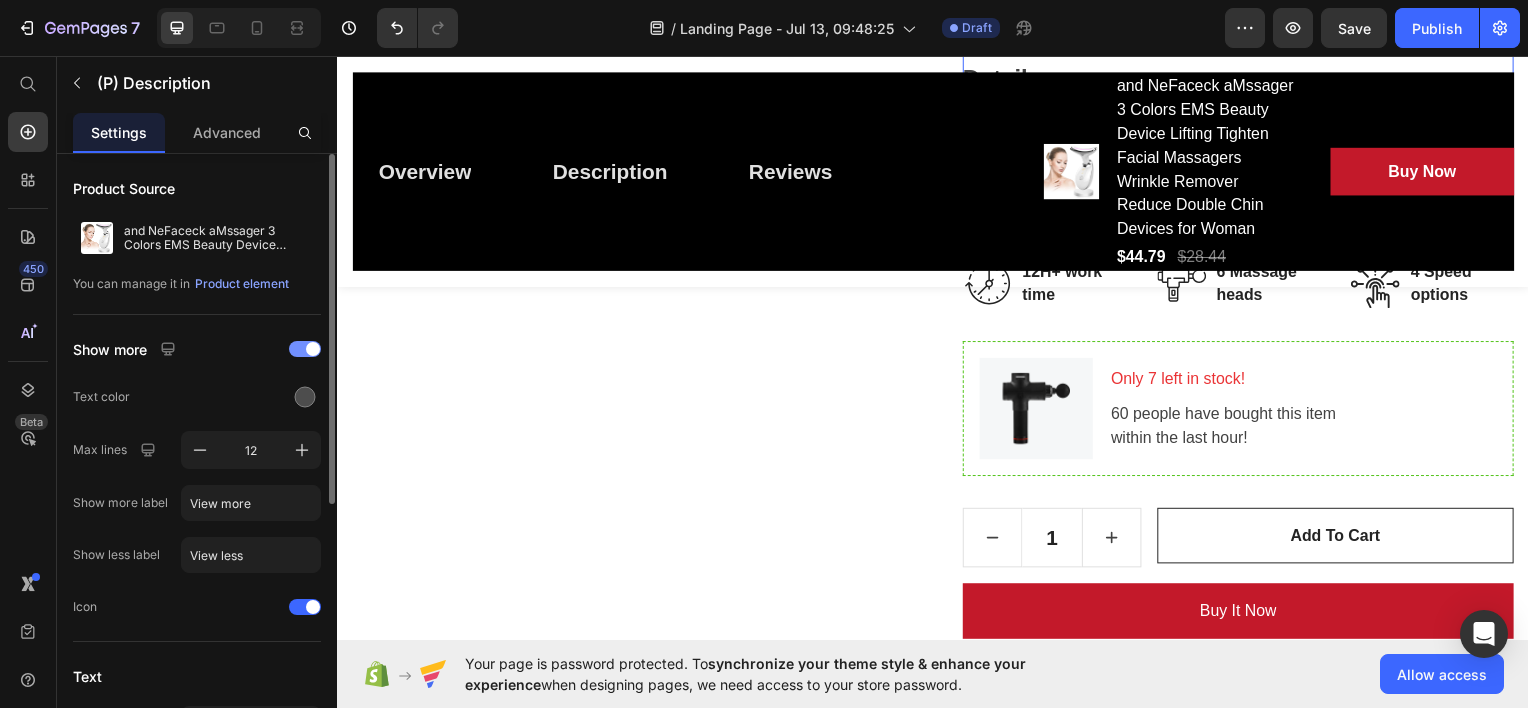 click at bounding box center (305, 349) 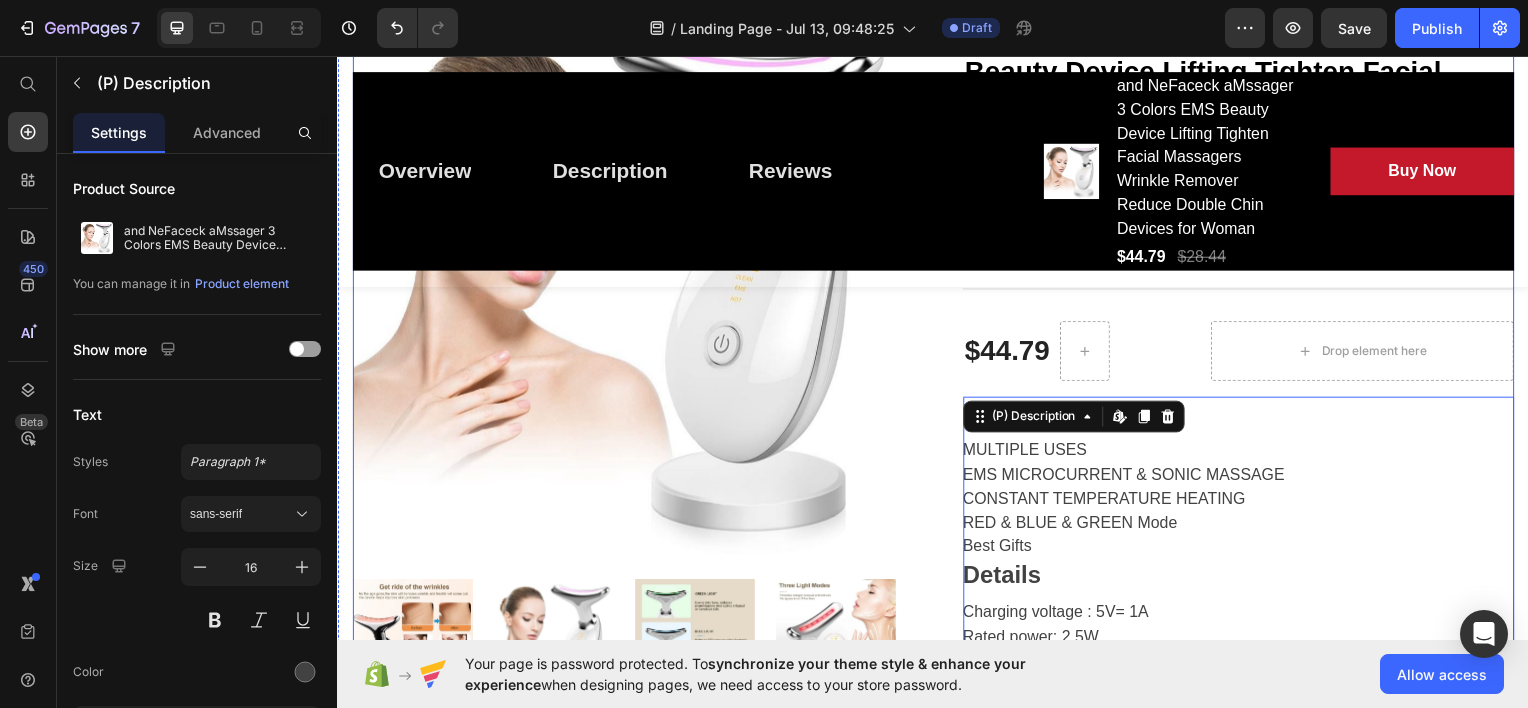 scroll, scrollTop: 100, scrollLeft: 0, axis: vertical 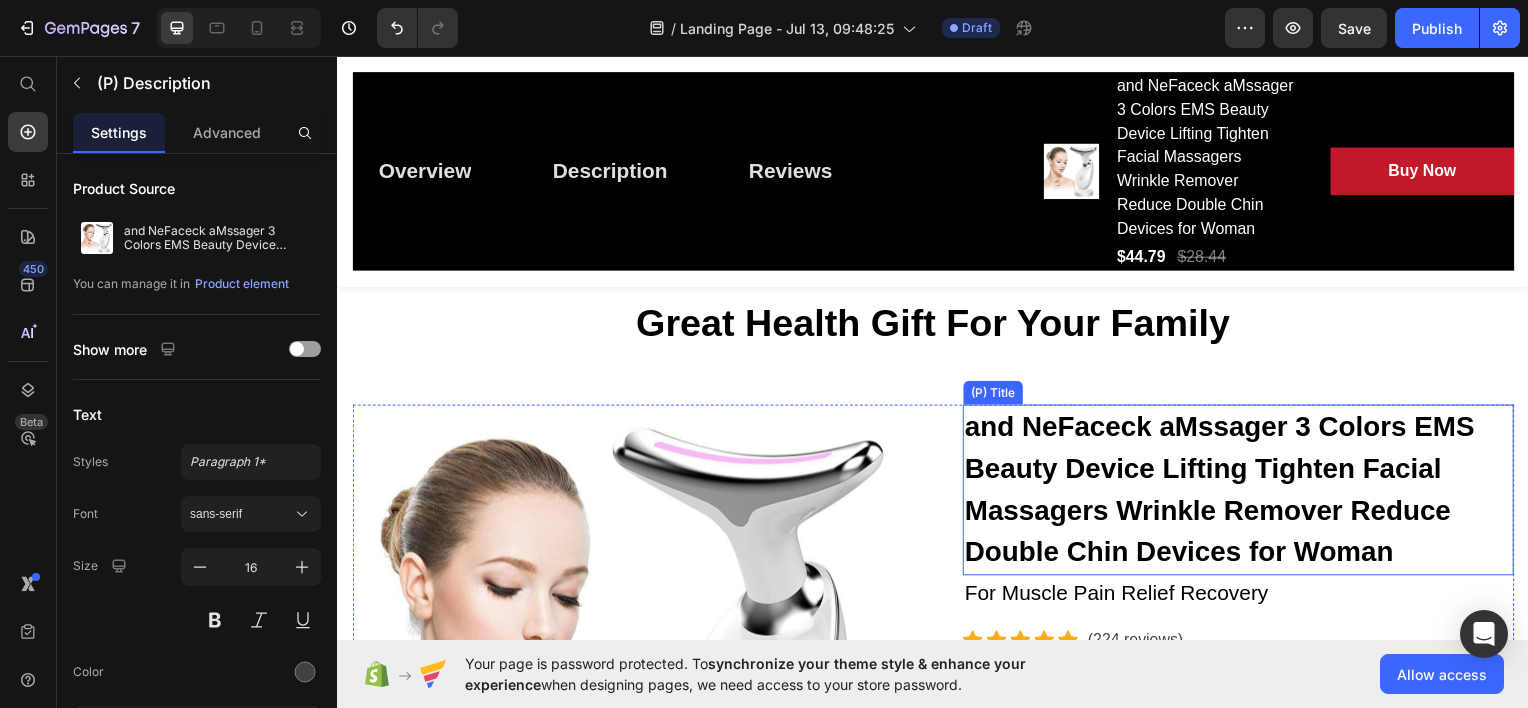 click on "and NeFaceck aMssager 3 Colors EMS Beauty Device Lifting Tighten Facial Massagers Wrinkle Remover Reduce Double Chin Devices for Woman" at bounding box center [1244, 492] 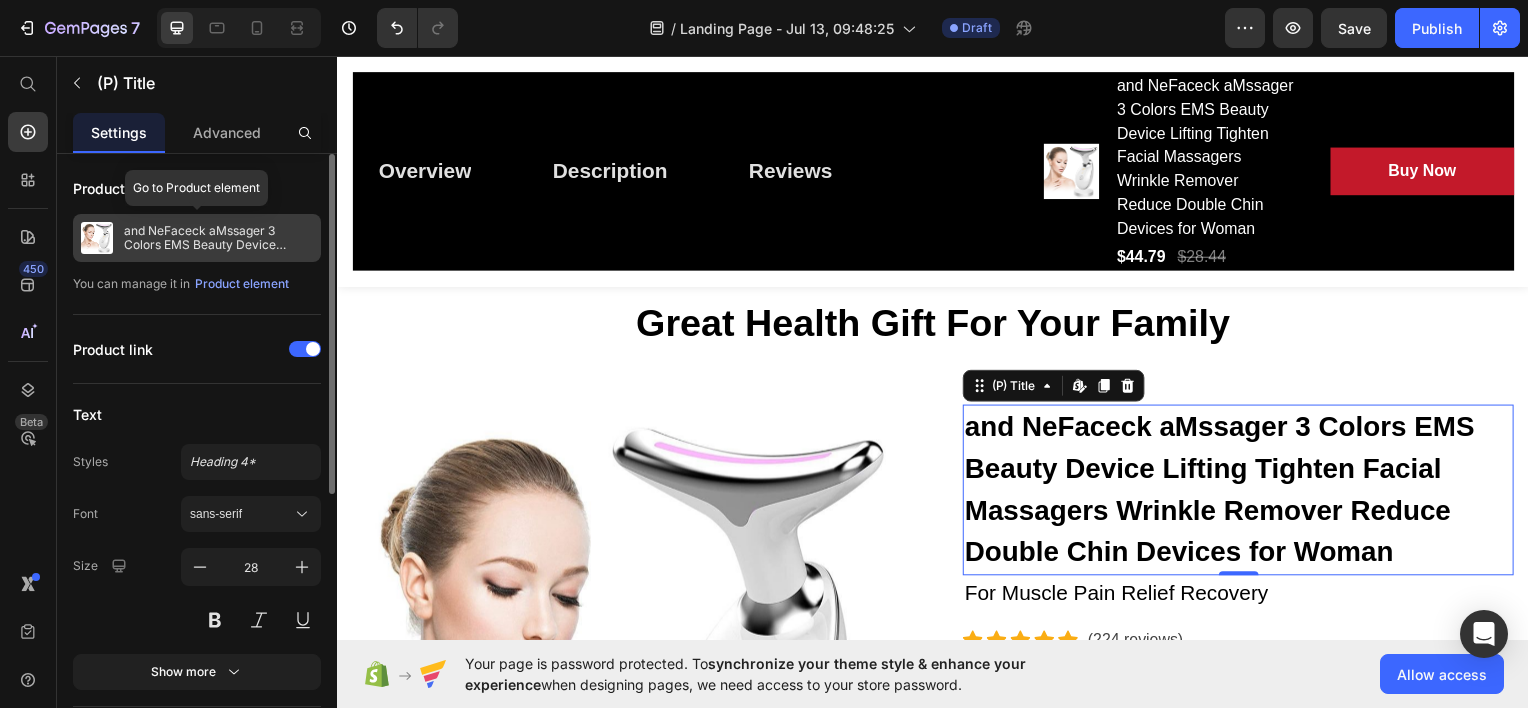 click on "and NeFaceck aMssager 3 Colors EMS Beauty Device Lifting Tighten Facial Massagers Wrinkle Remover Reduce Double Chin Devices for Woman" at bounding box center (218, 238) 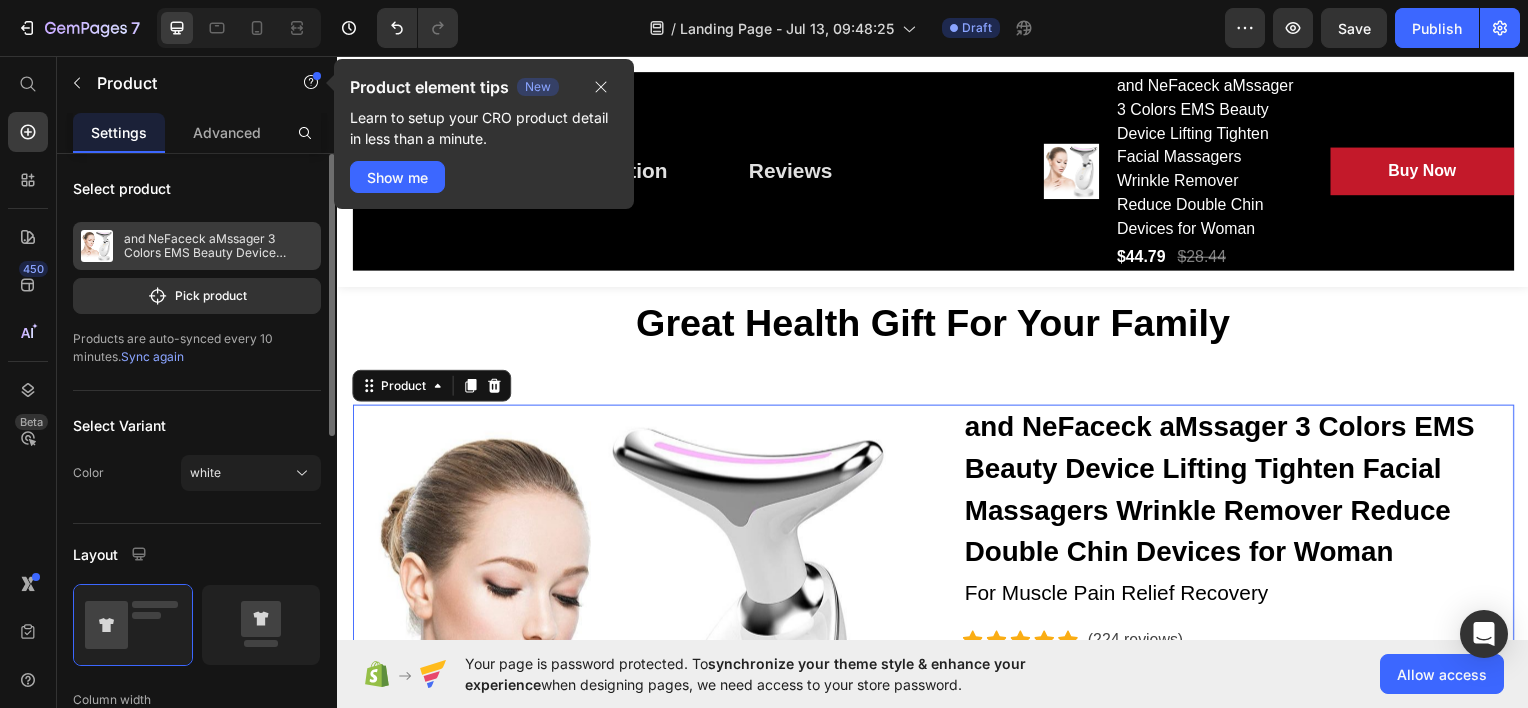 click on "and NeFaceck aMssager 3 Colors EMS Beauty Device Lifting Tighten Facial Massagers Wrinkle Remover Reduce Double Chin Devices for Woman" at bounding box center [218, 246] 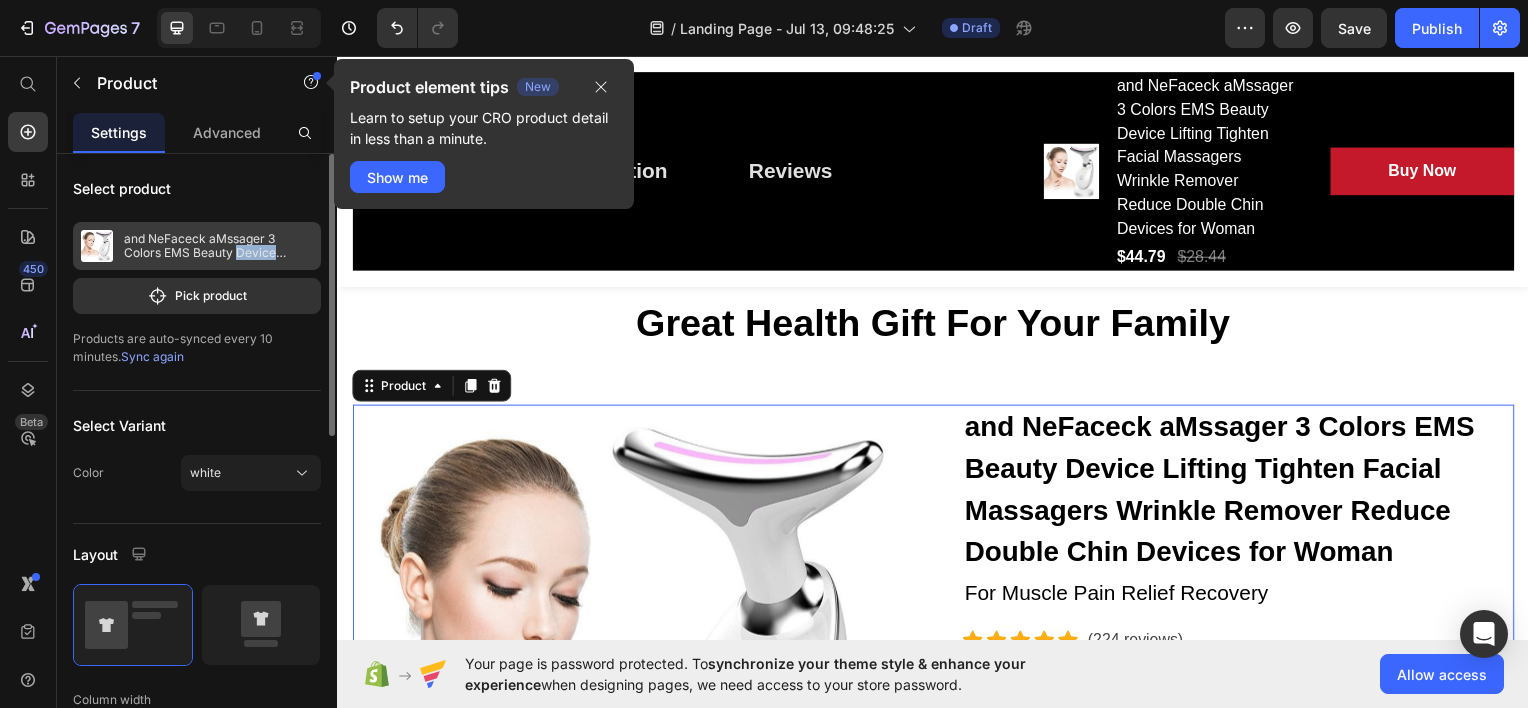 click on "and NeFaceck aMssager 3 Colors EMS Beauty Device Lifting Tighten Facial Massagers Wrinkle Remover Reduce Double Chin Devices for Woman" at bounding box center (218, 246) 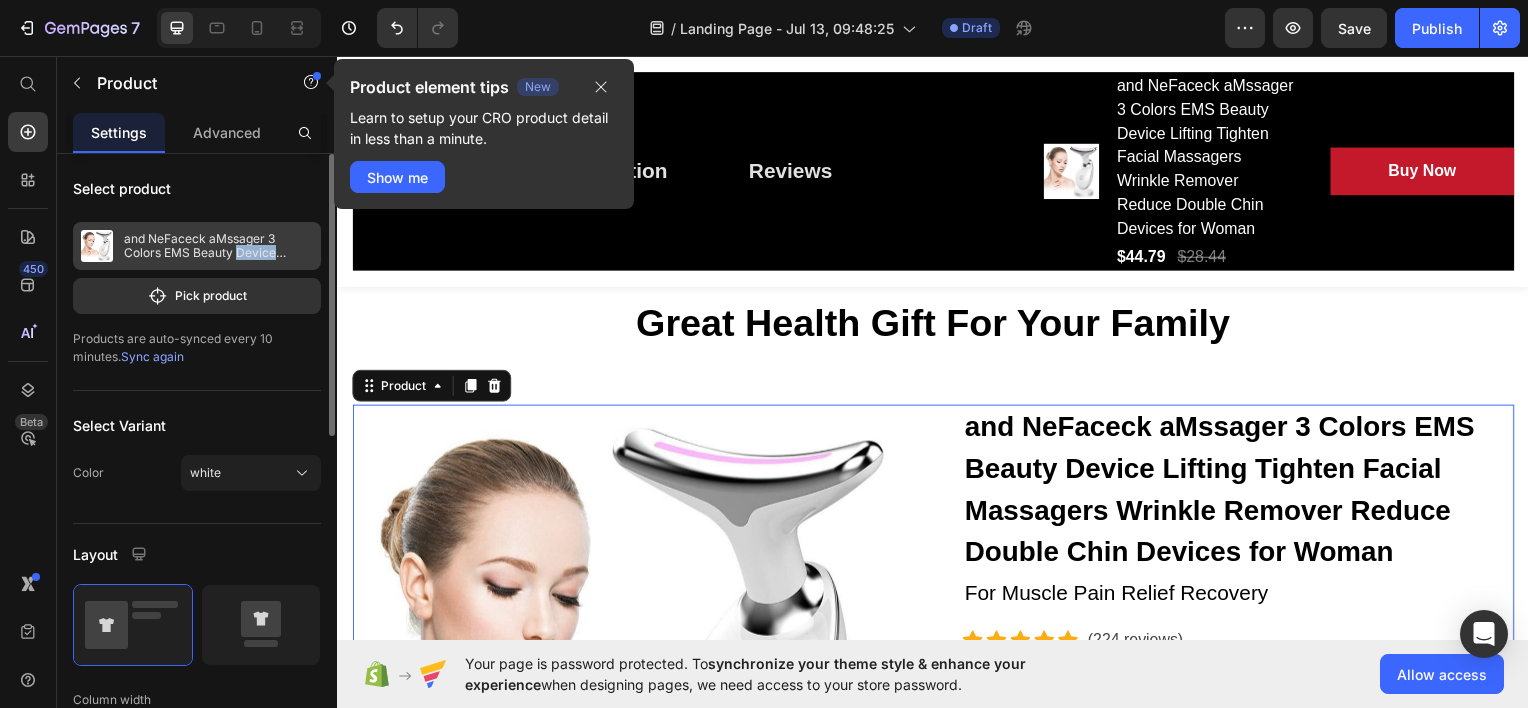 drag, startPoint x: 278, startPoint y: 247, endPoint x: 212, endPoint y: 246, distance: 66.007576 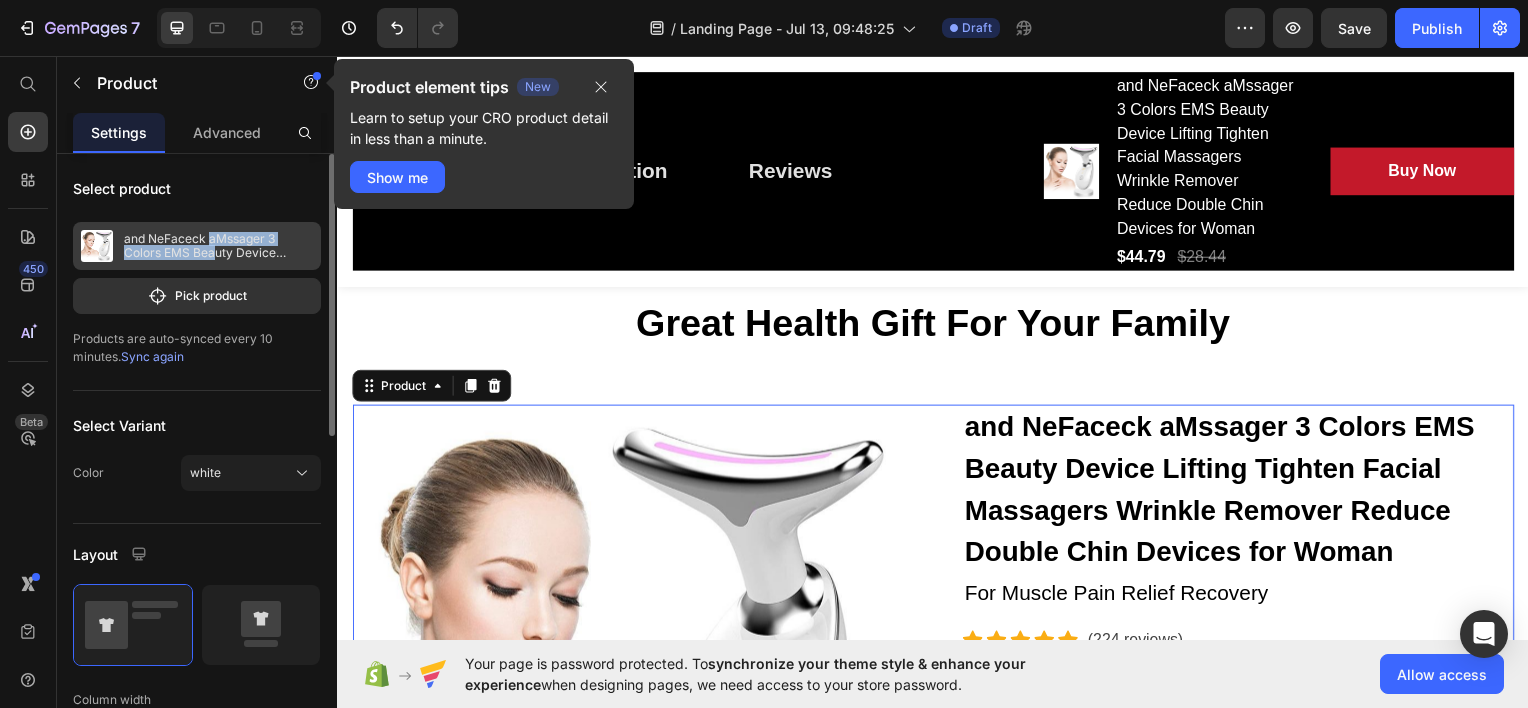 click on "and NeFaceck aMssager 3 Colors EMS Beauty Device Lifting Tighten Facial Massagers Wrinkle Remover Reduce Double Chin Devices for Woman" at bounding box center (218, 246) 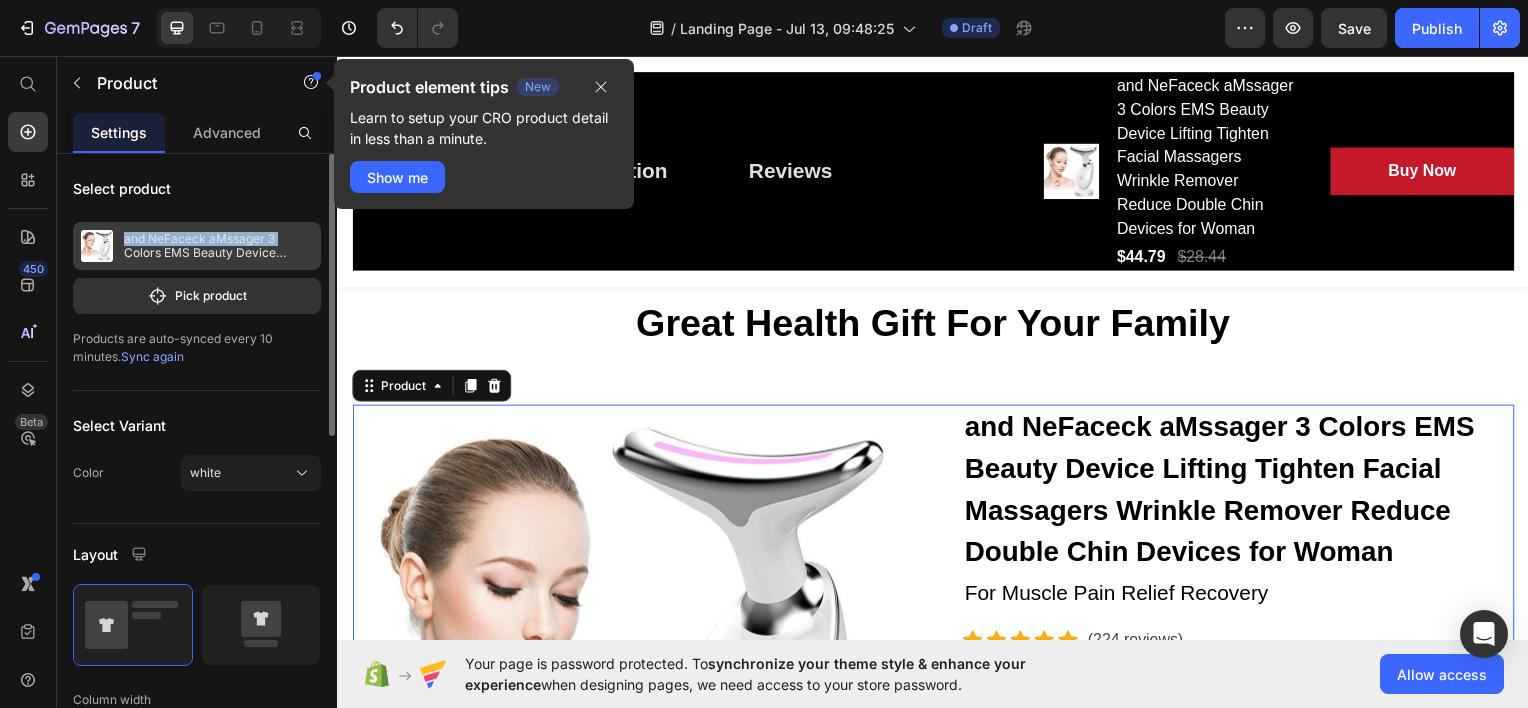 drag, startPoint x: 212, startPoint y: 246, endPoint x: 122, endPoint y: 246, distance: 90 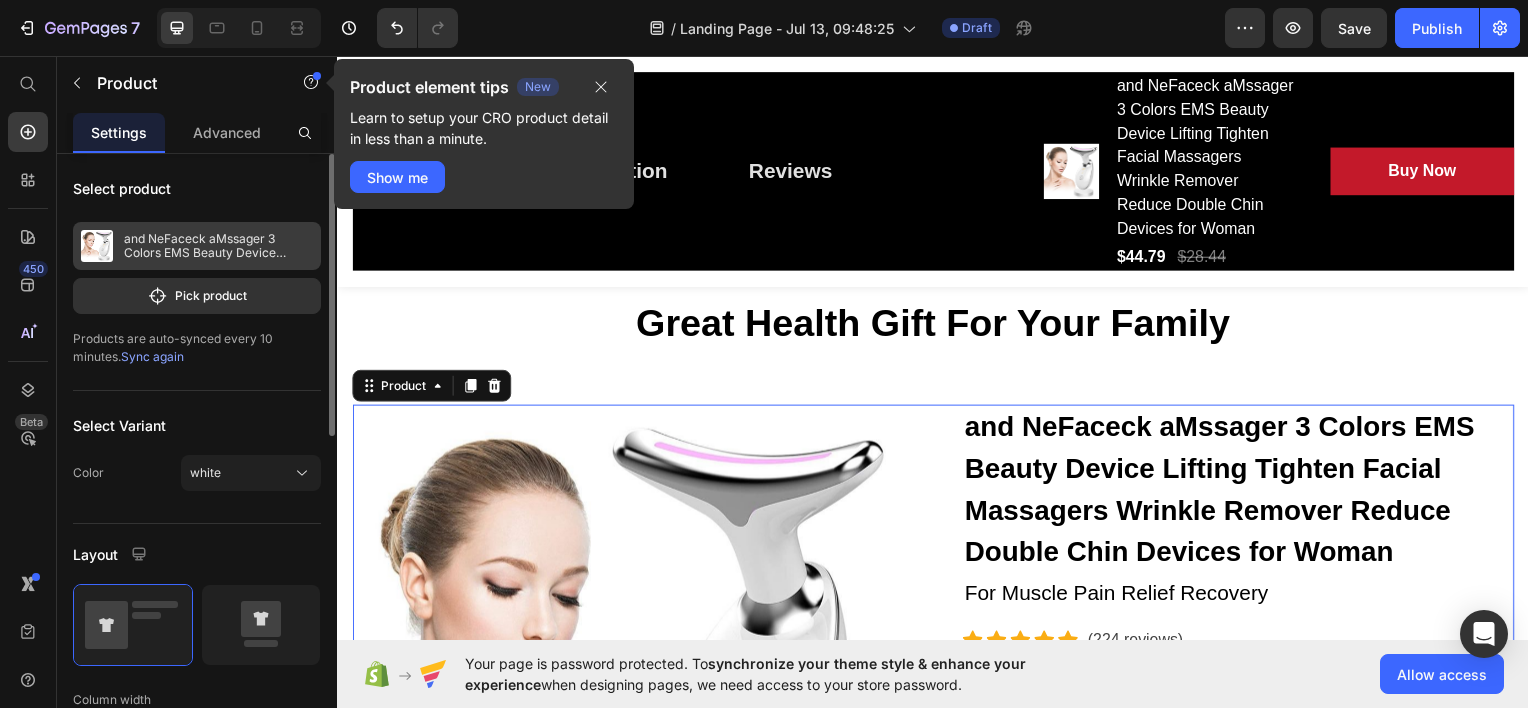 click on "and NeFaceck aMssager 3 Colors EMS Beauty Device Lifting Tighten Facial Massagers Wrinkle Remover Reduce Double Chin Devices for Woman" at bounding box center (197, 246) 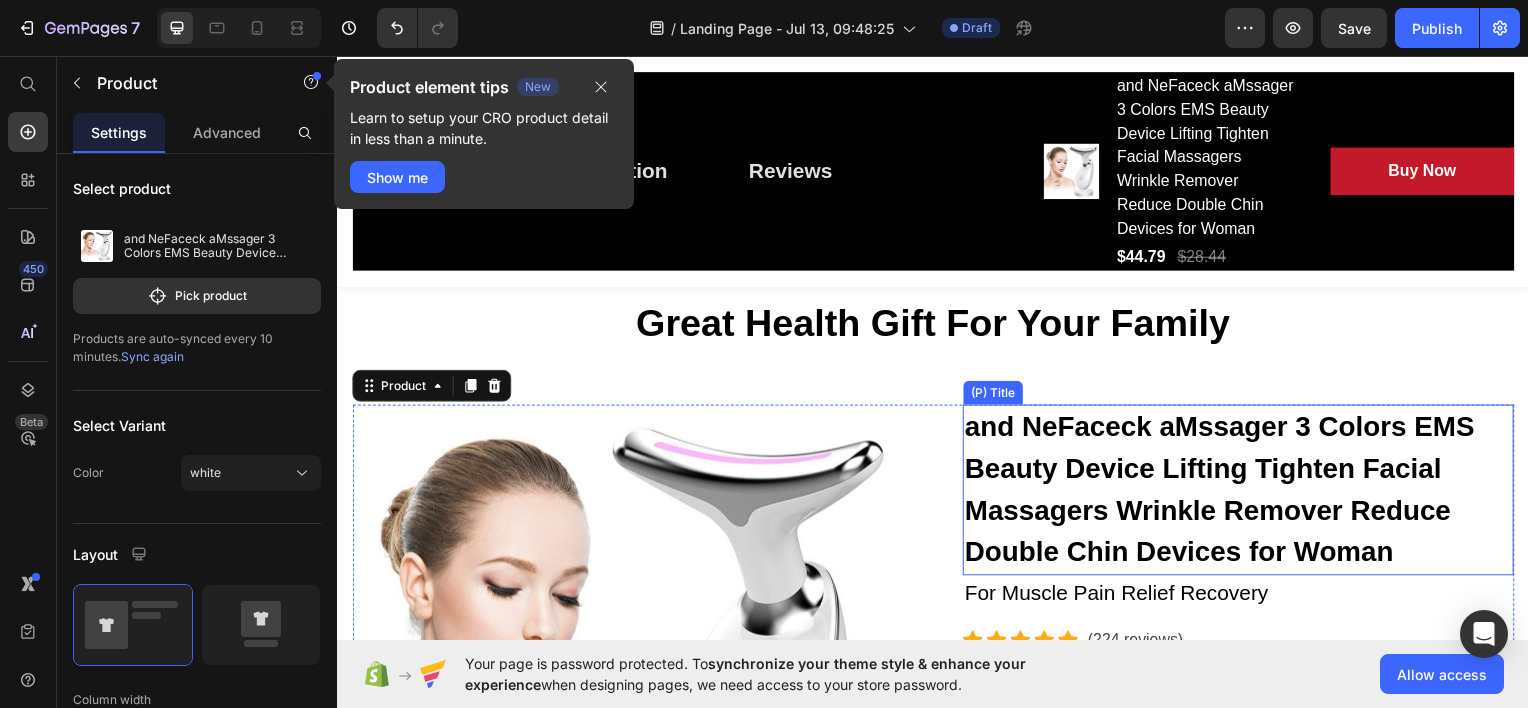 drag, startPoint x: 1137, startPoint y: 485, endPoint x: 1119, endPoint y: 481, distance: 18.439089 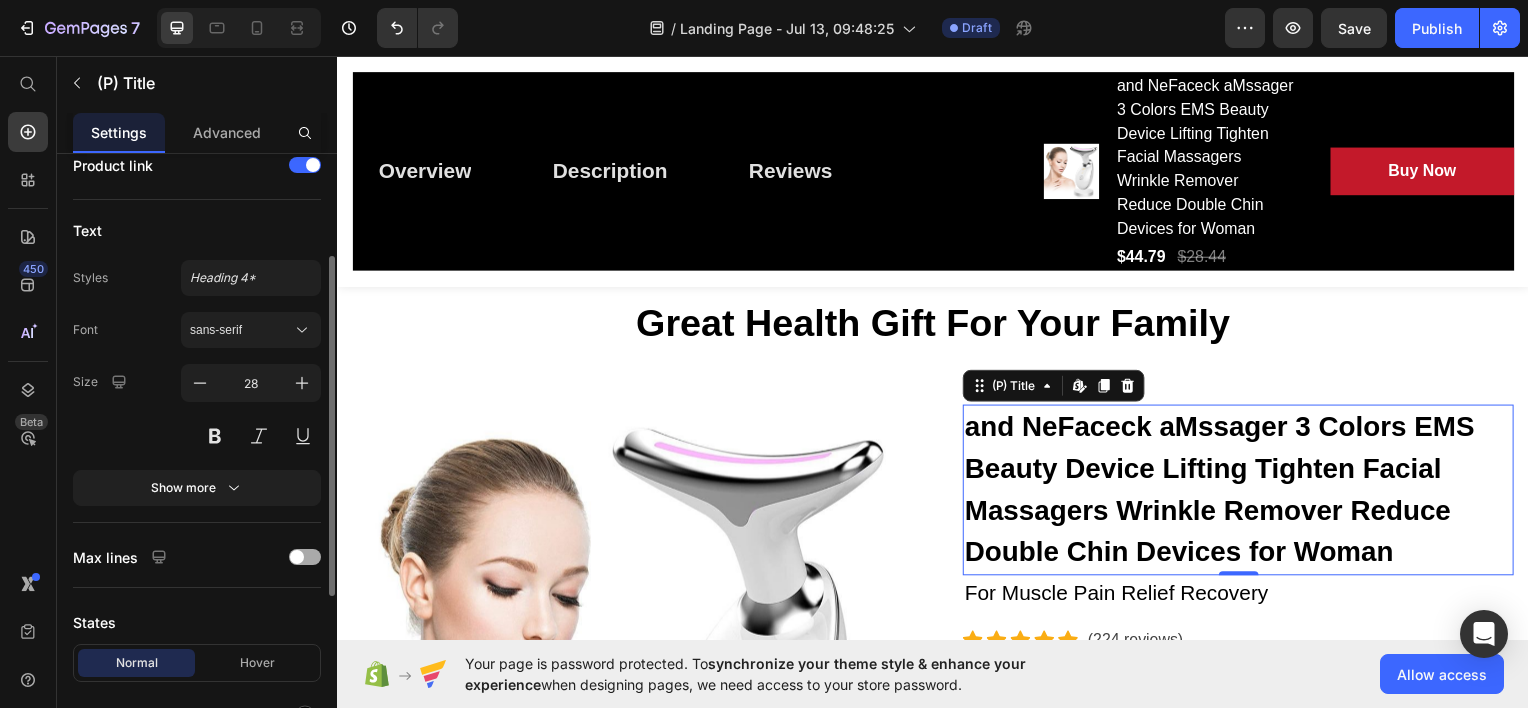 scroll, scrollTop: 0, scrollLeft: 0, axis: both 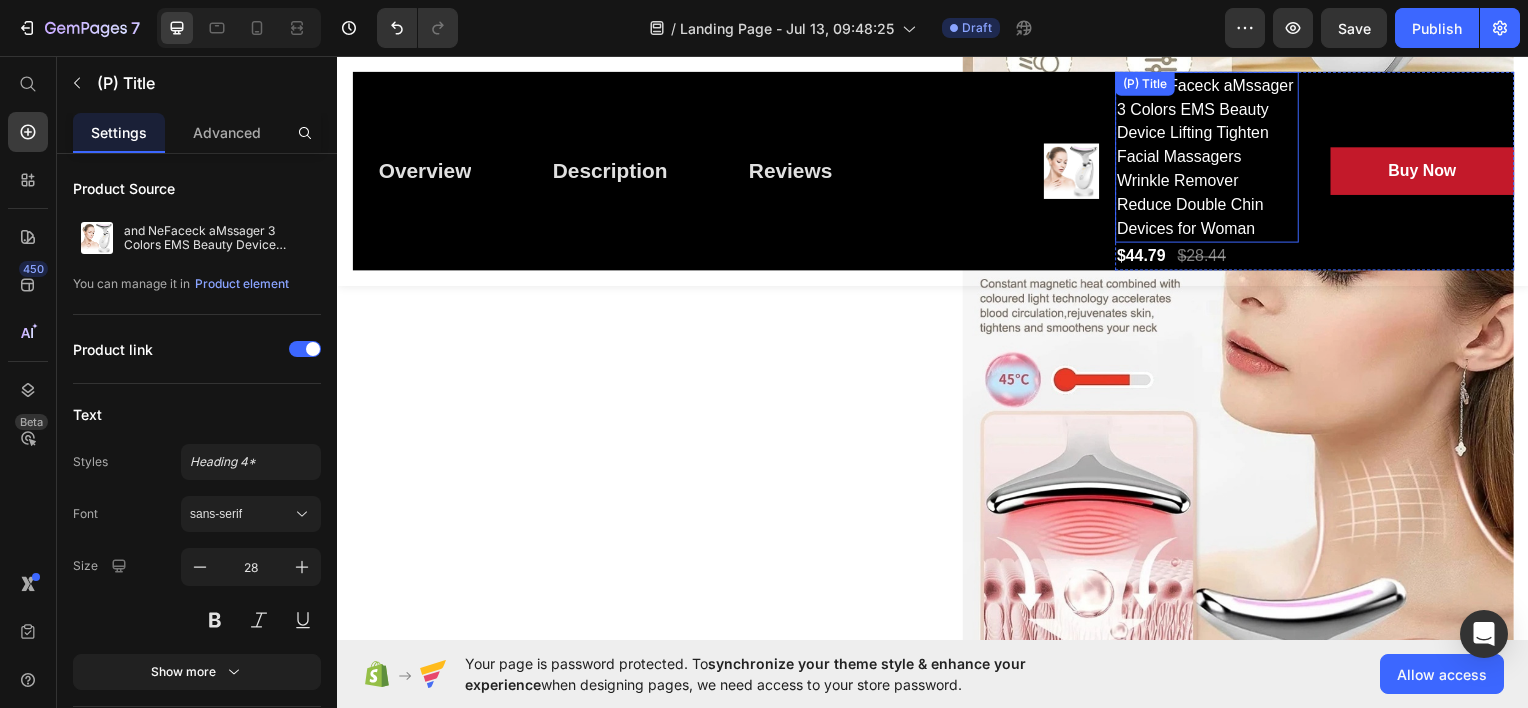 click on "and NeFaceck aMssager 3 Colors EMS Beauty Device Lifting Tighten Facial Massagers Wrinkle Remover Reduce Double Chin Devices for Woman" at bounding box center (1212, 157) 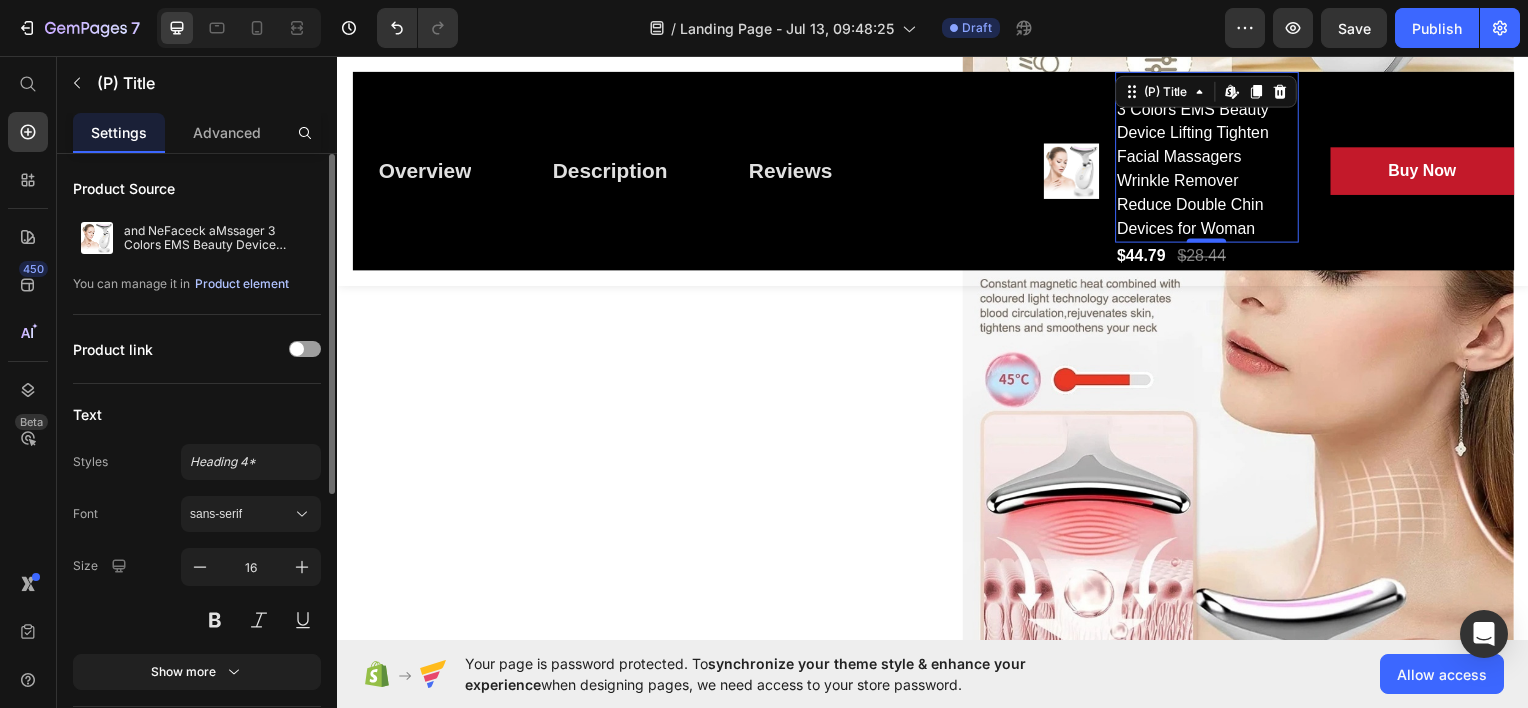 click on "Product element" at bounding box center (242, 284) 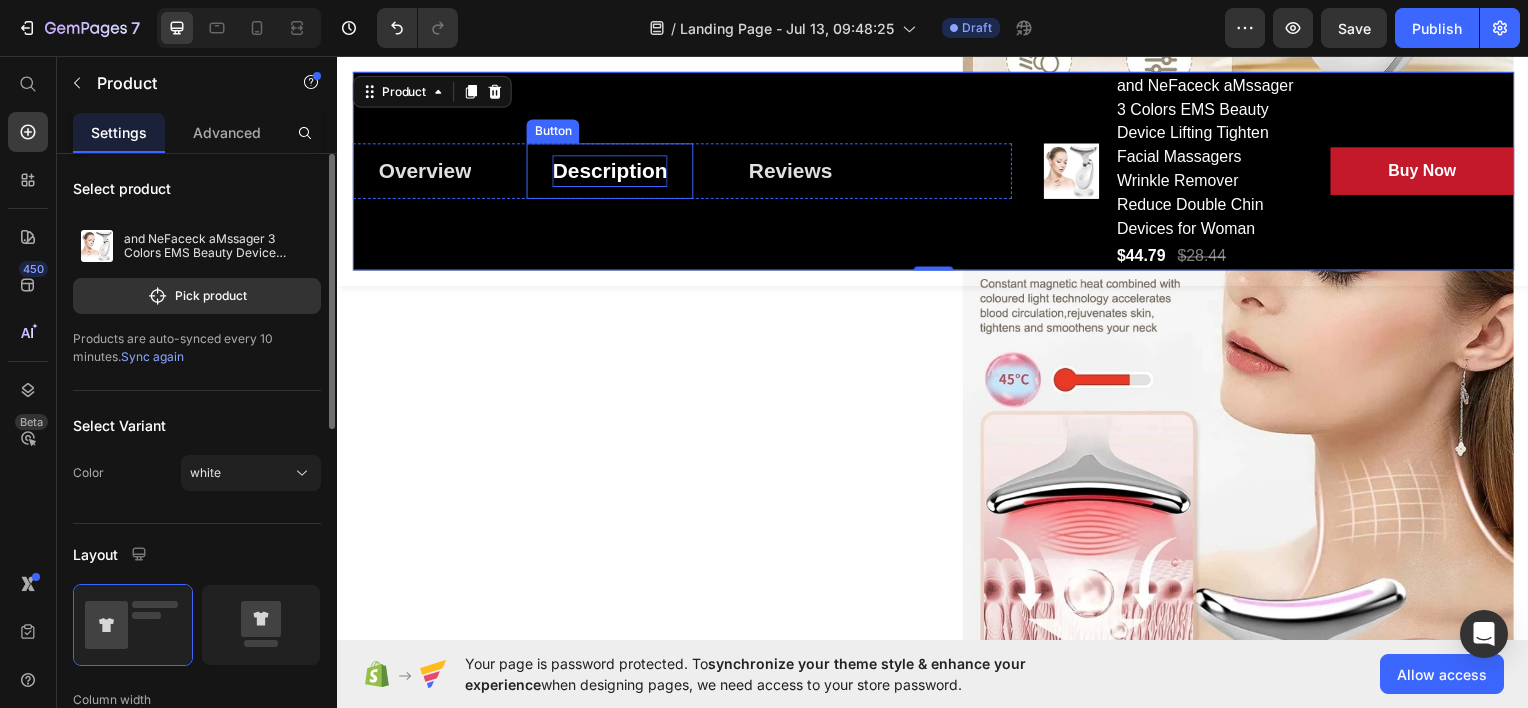 click on "Description" at bounding box center [611, 171] 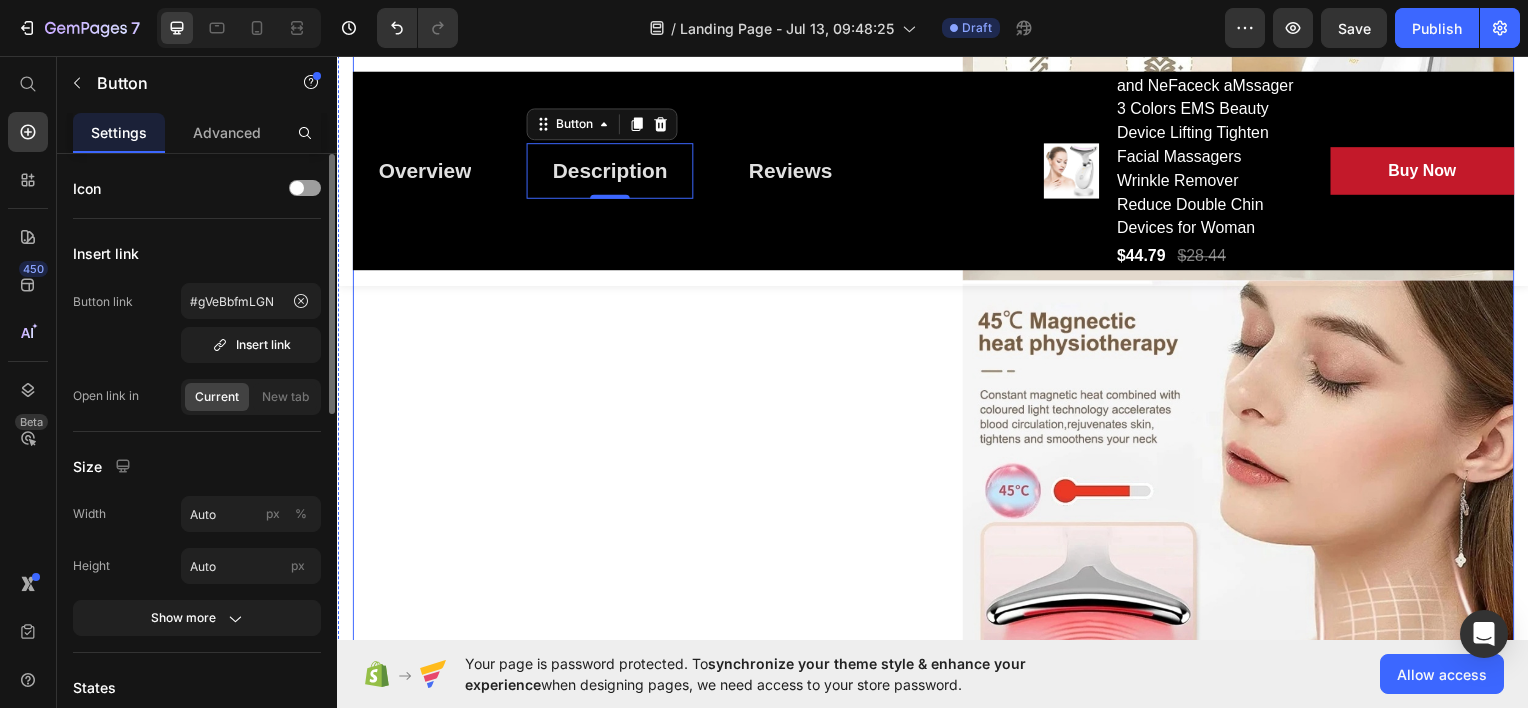 scroll, scrollTop: 3200, scrollLeft: 0, axis: vertical 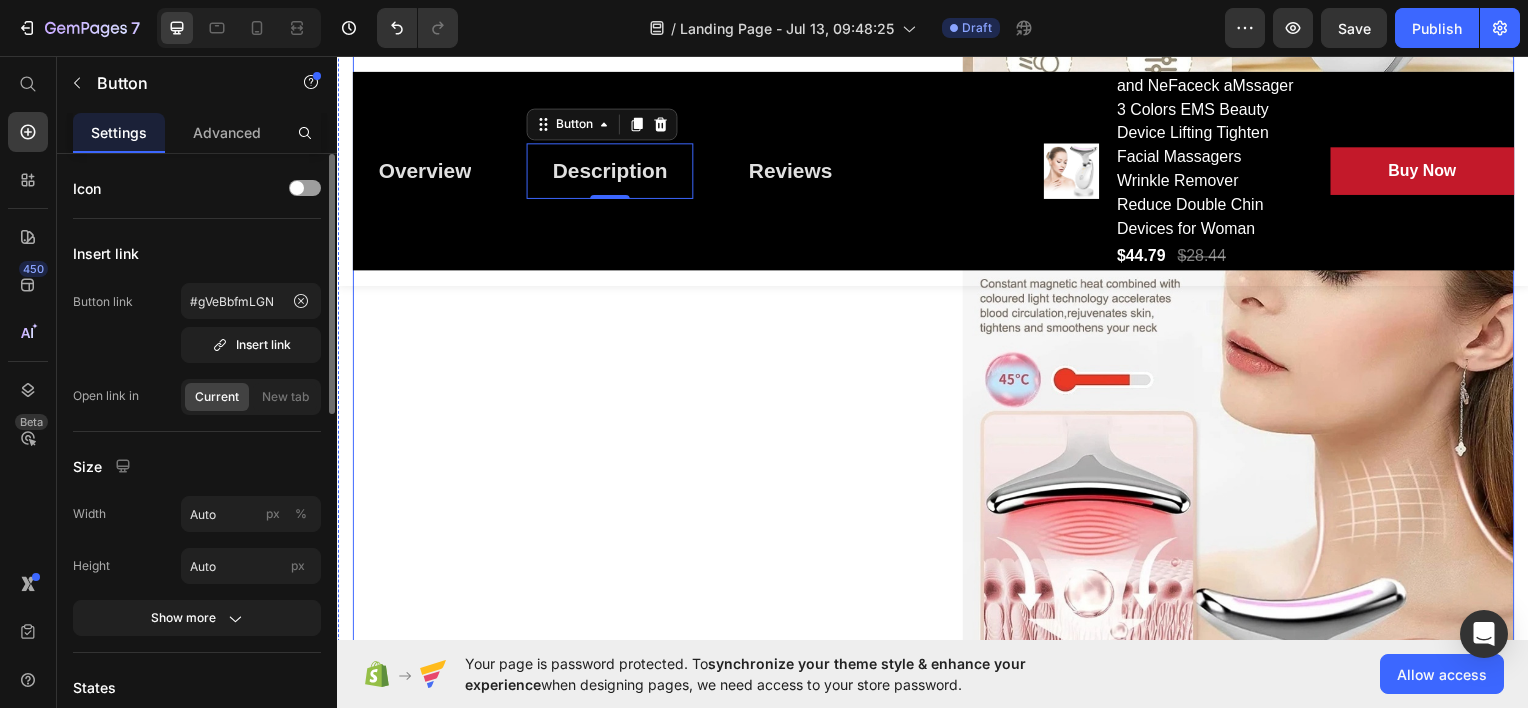 click on "Product Images" at bounding box center (629, 835) 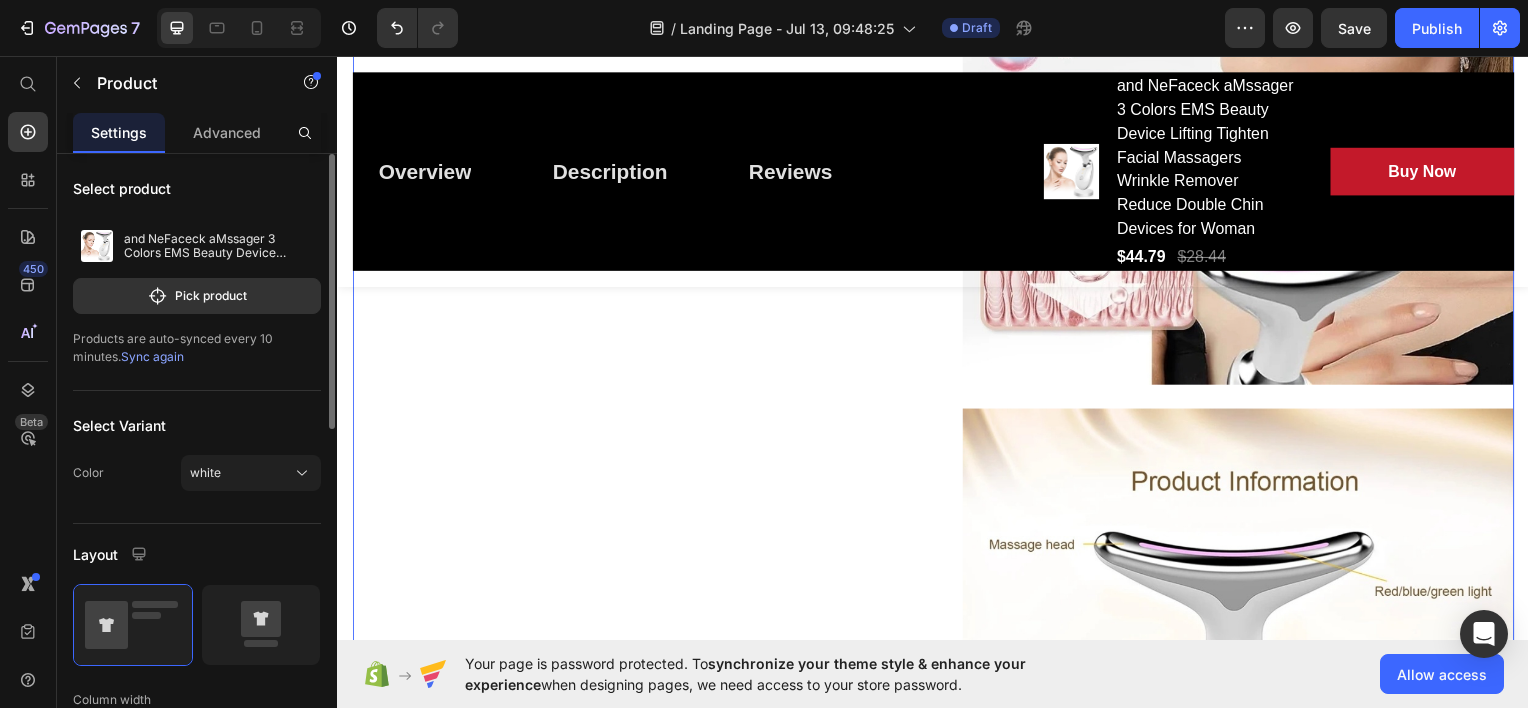 scroll, scrollTop: 3800, scrollLeft: 0, axis: vertical 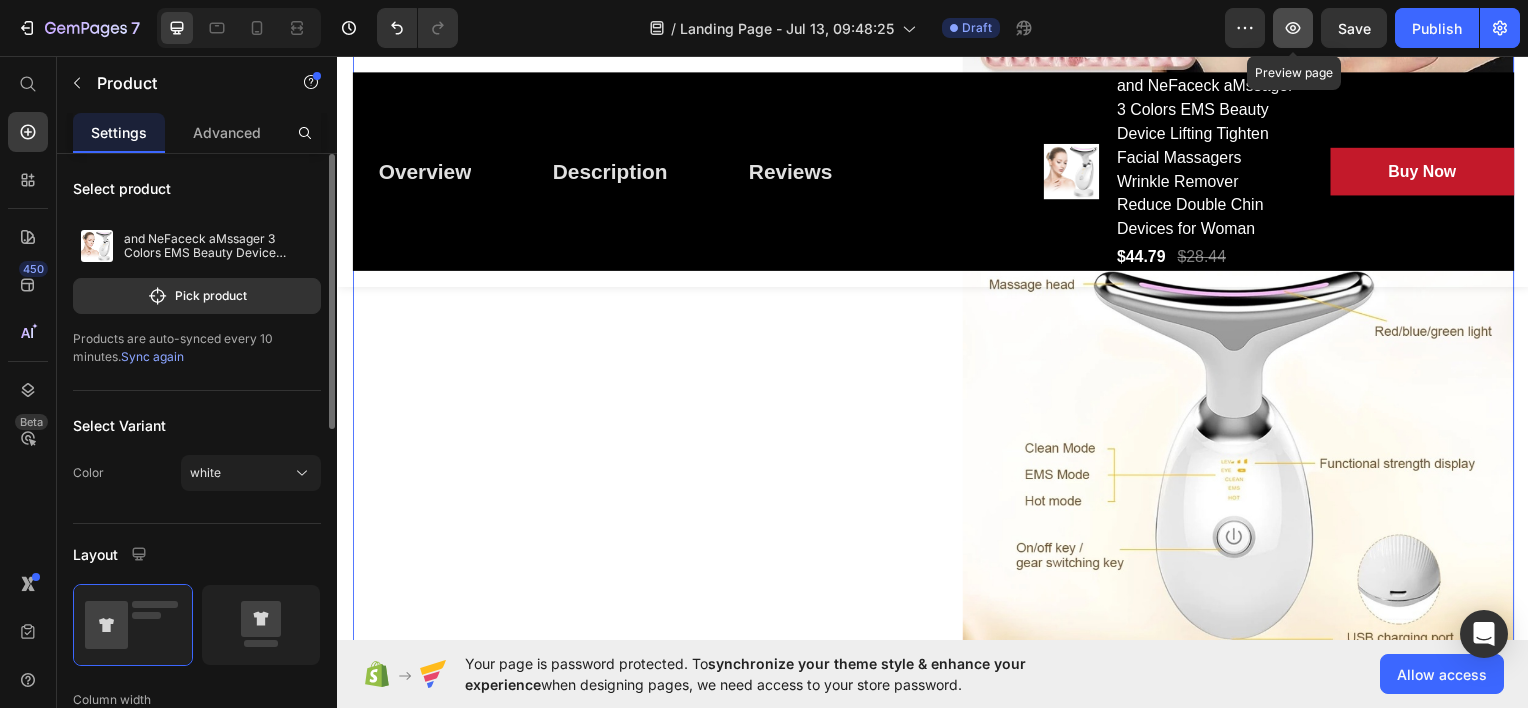 click 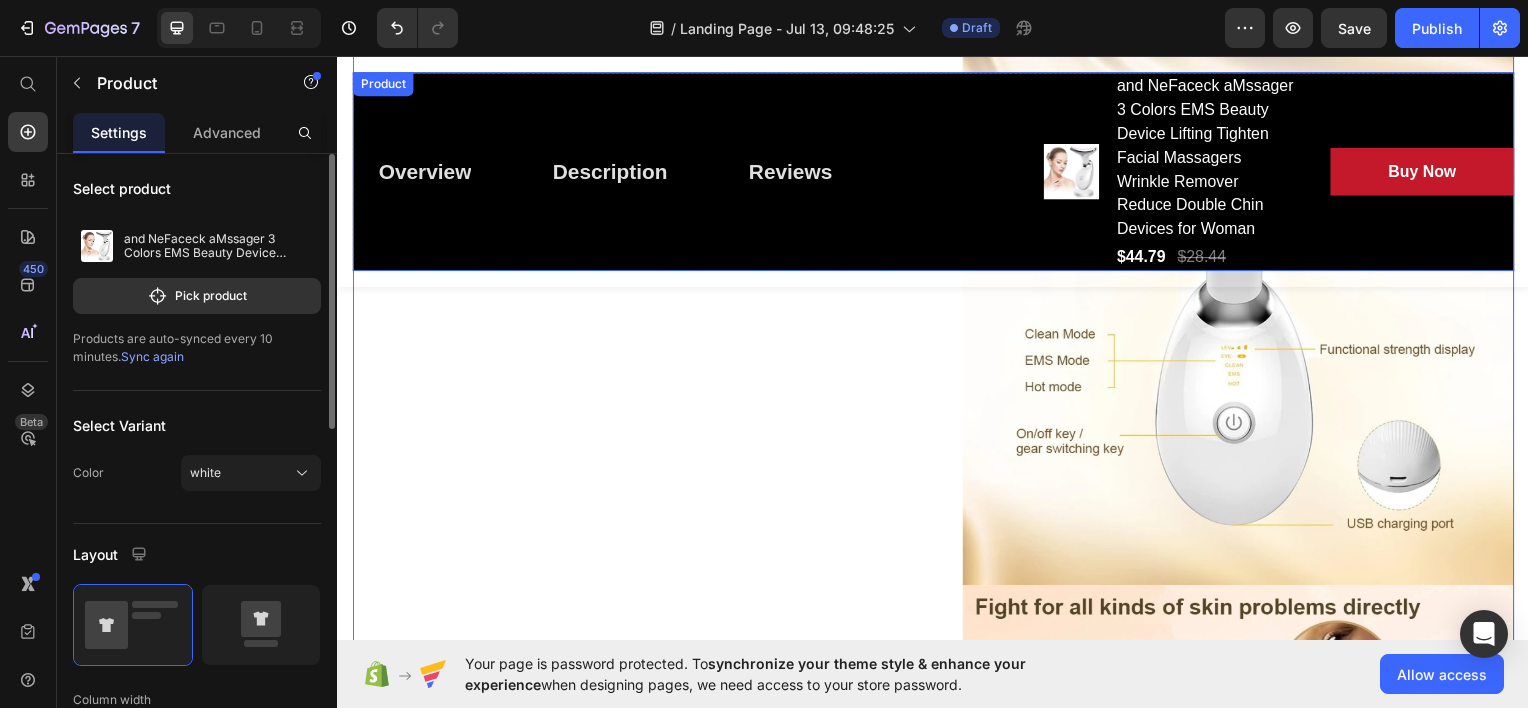 scroll, scrollTop: 3800, scrollLeft: 0, axis: vertical 